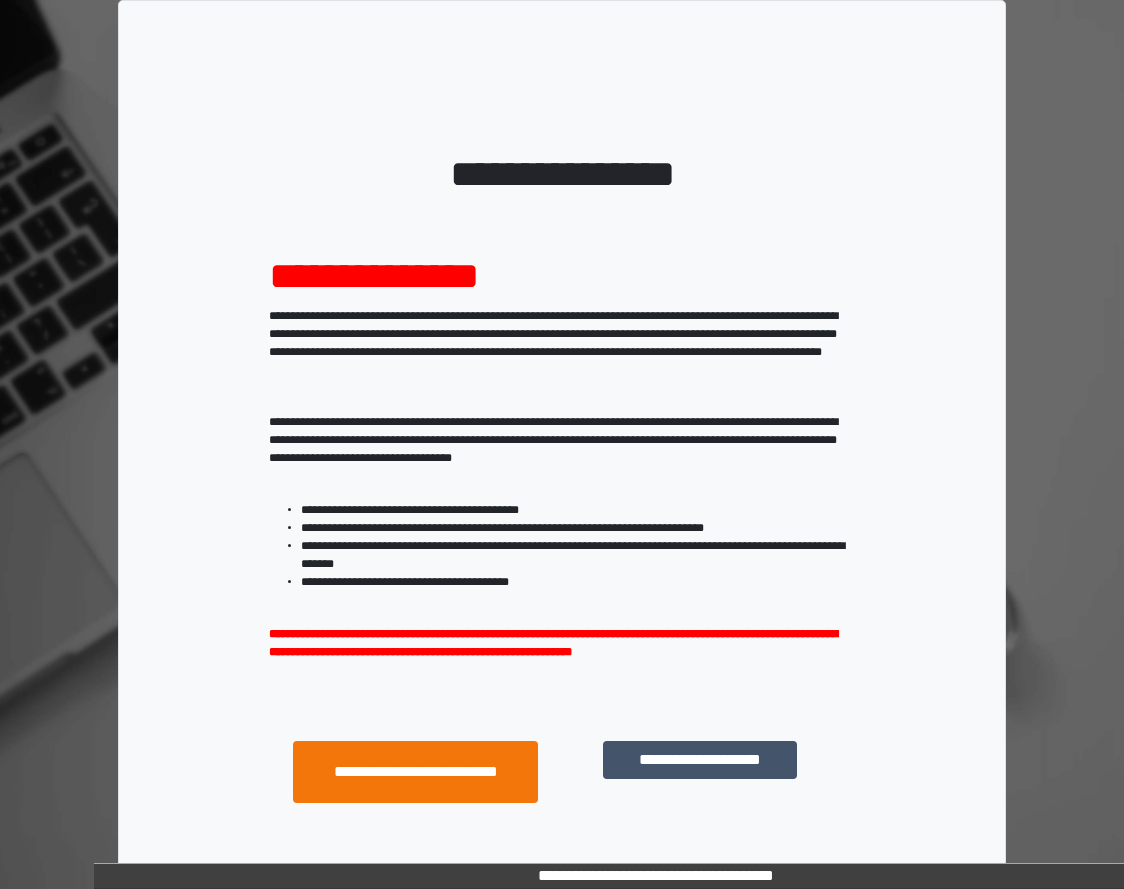 scroll, scrollTop: 0, scrollLeft: 0, axis: both 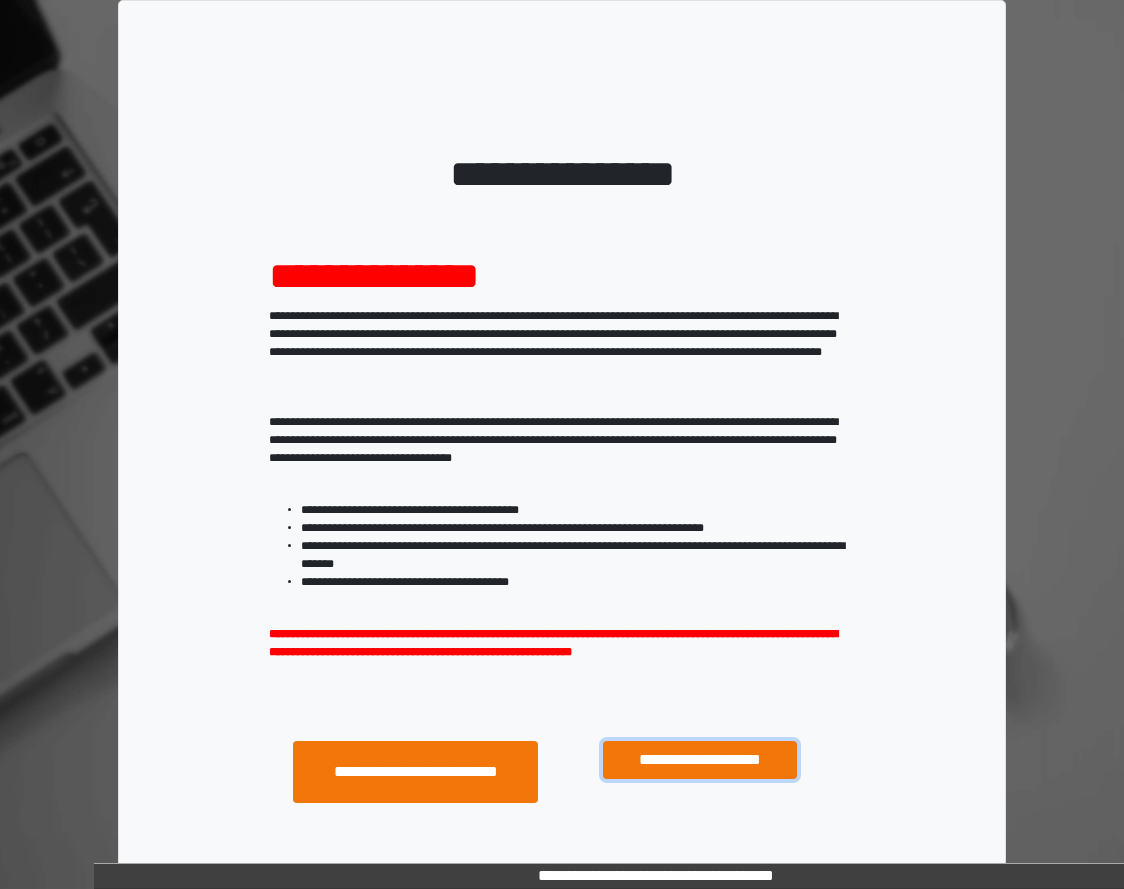 click on "**********" at bounding box center (700, 760) 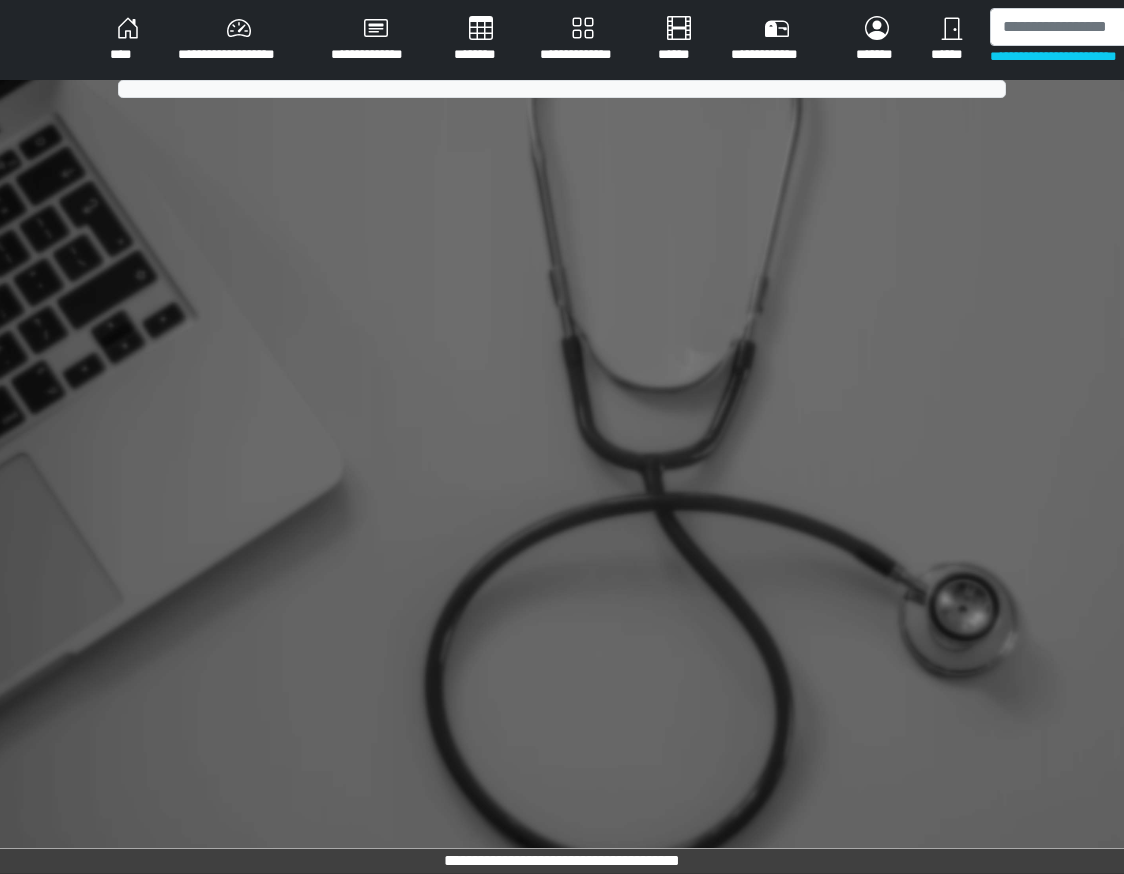 scroll, scrollTop: 0, scrollLeft: 0, axis: both 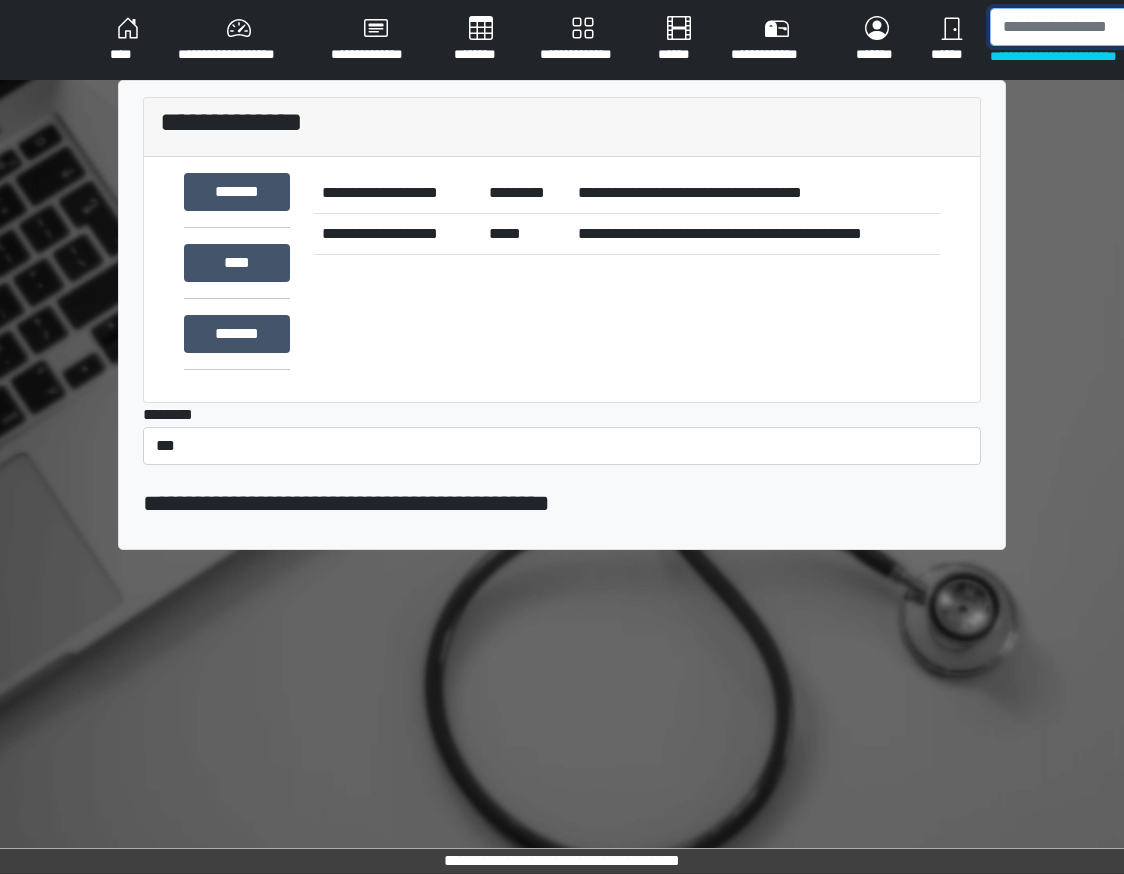 click at bounding box center [1093, 27] 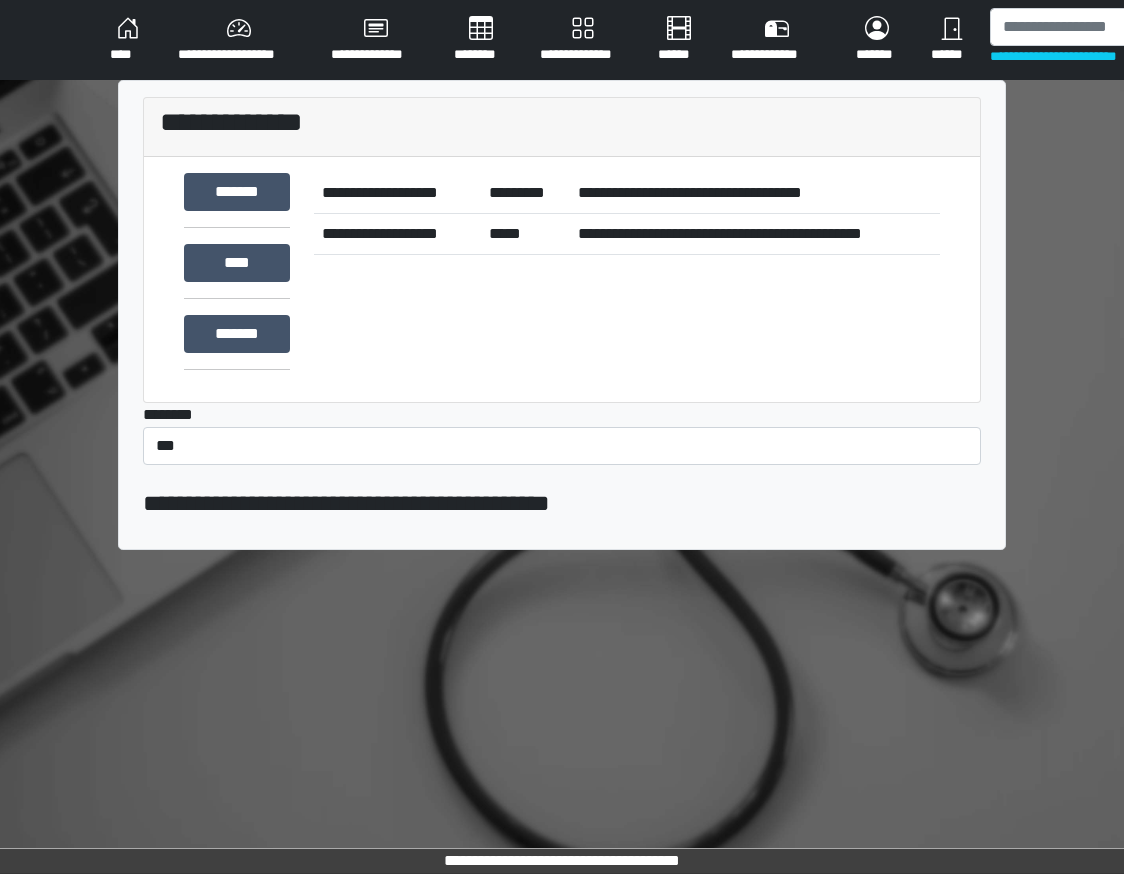 click on "*****" at bounding box center (525, 233) 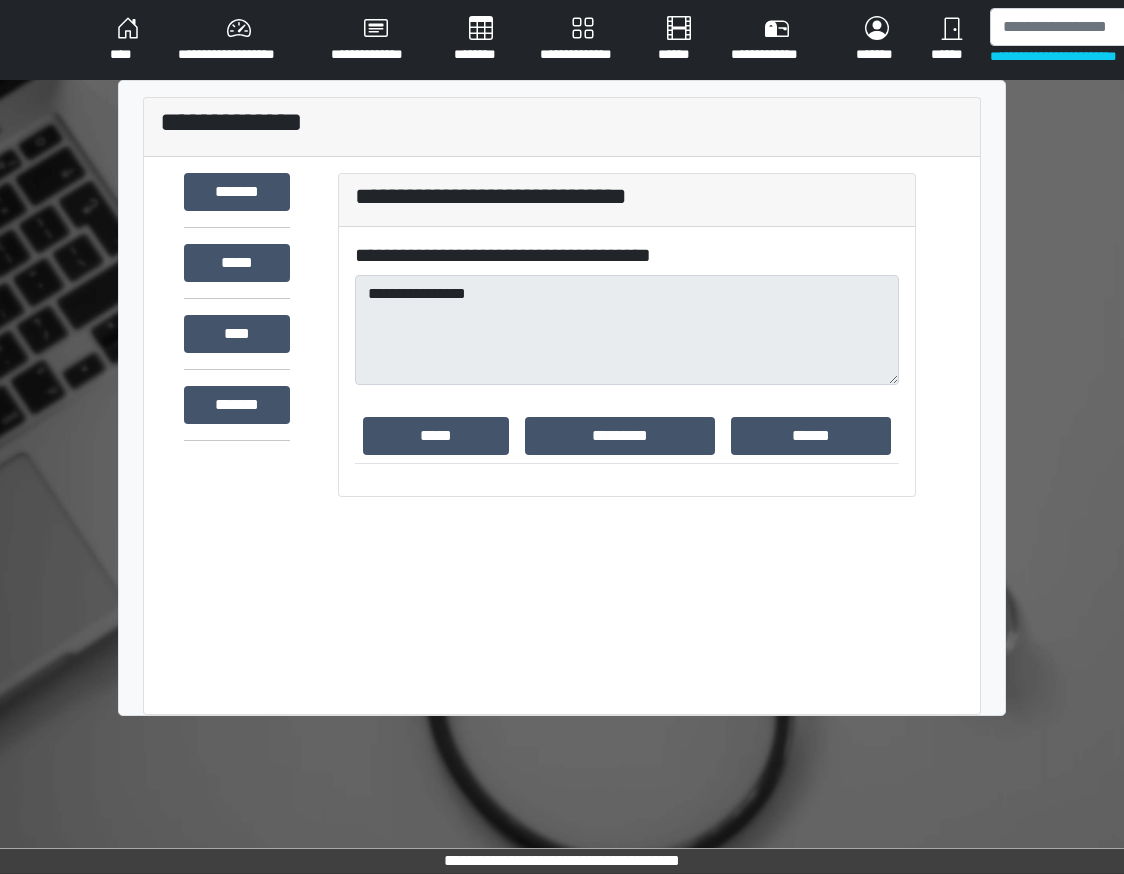 click on "****" at bounding box center (128, 40) 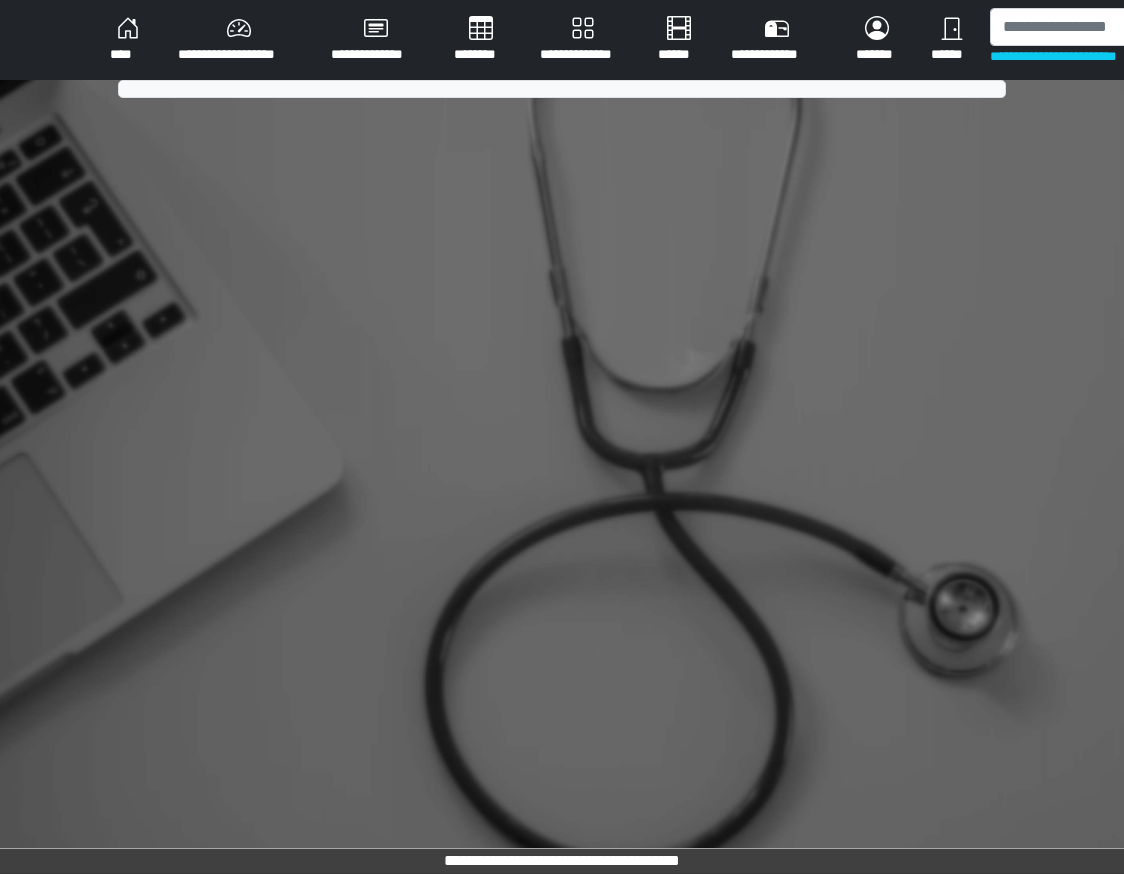 scroll, scrollTop: 0, scrollLeft: 0, axis: both 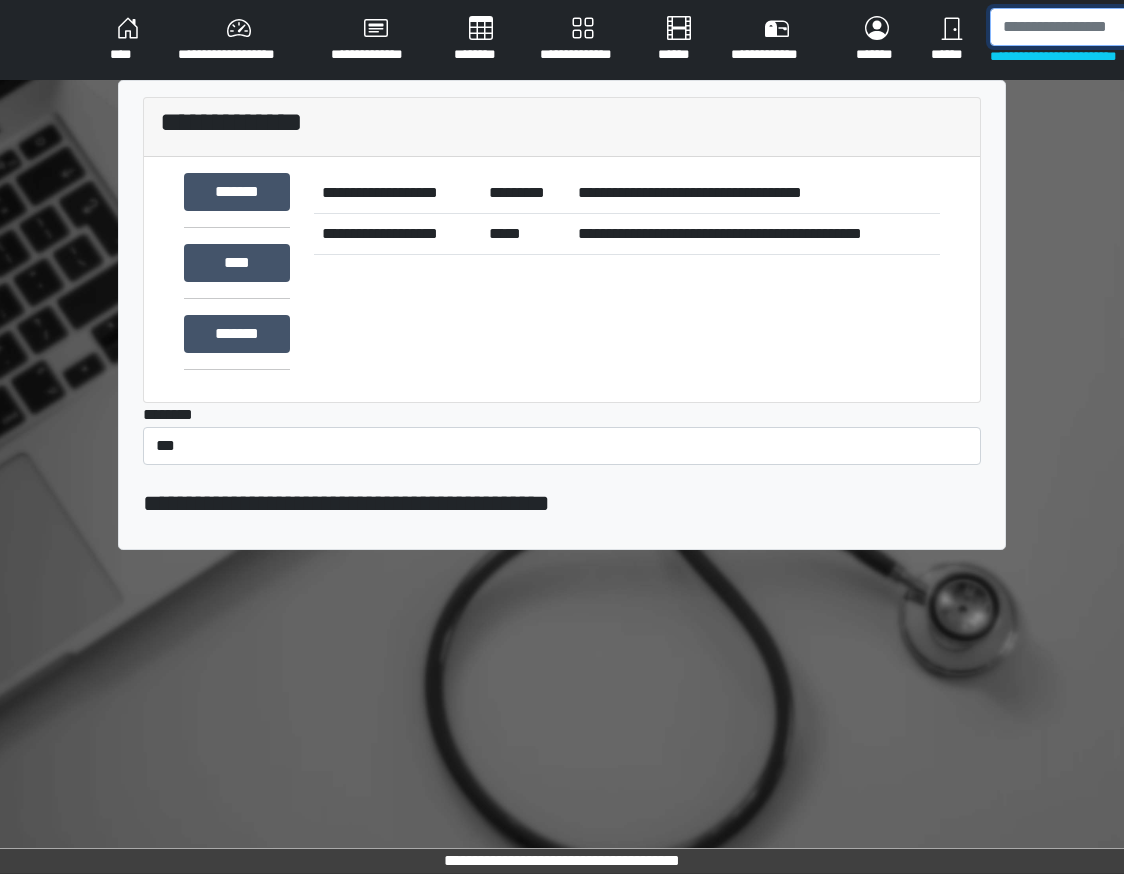 click at bounding box center [1093, 27] 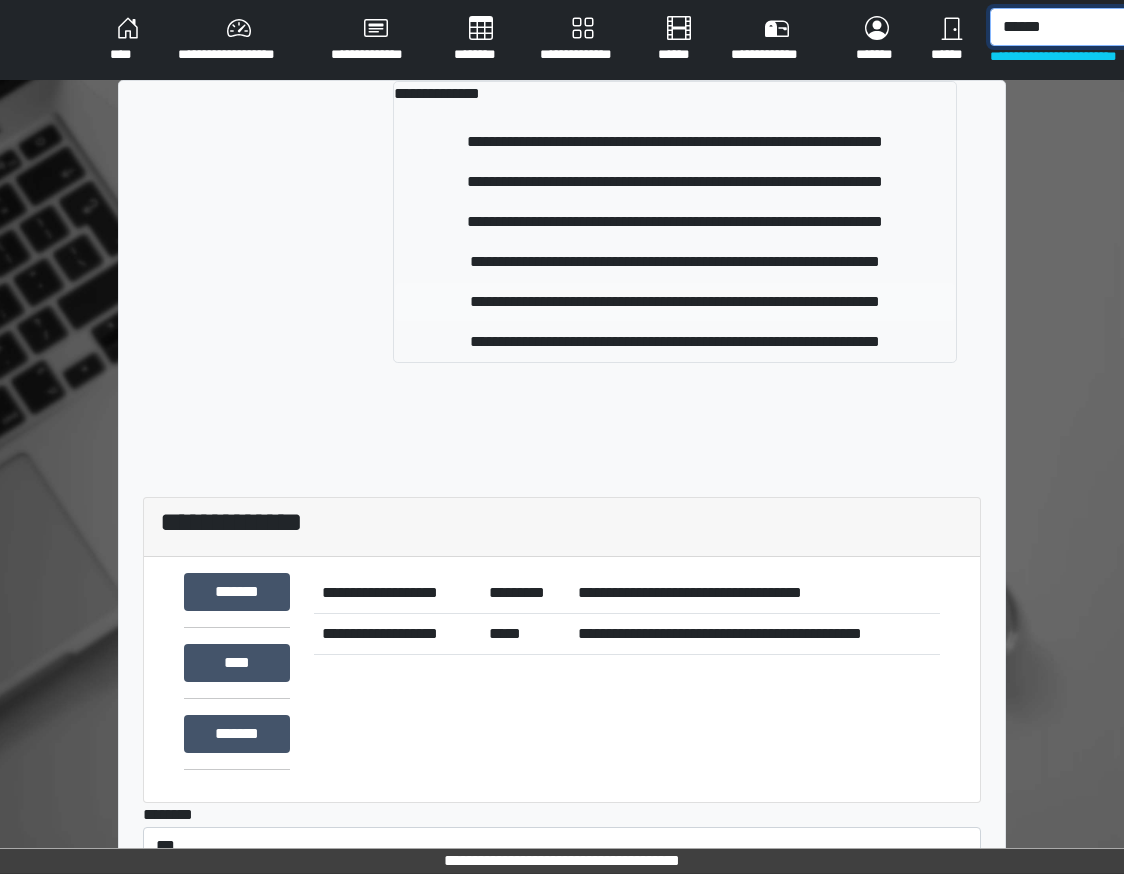 type on "******" 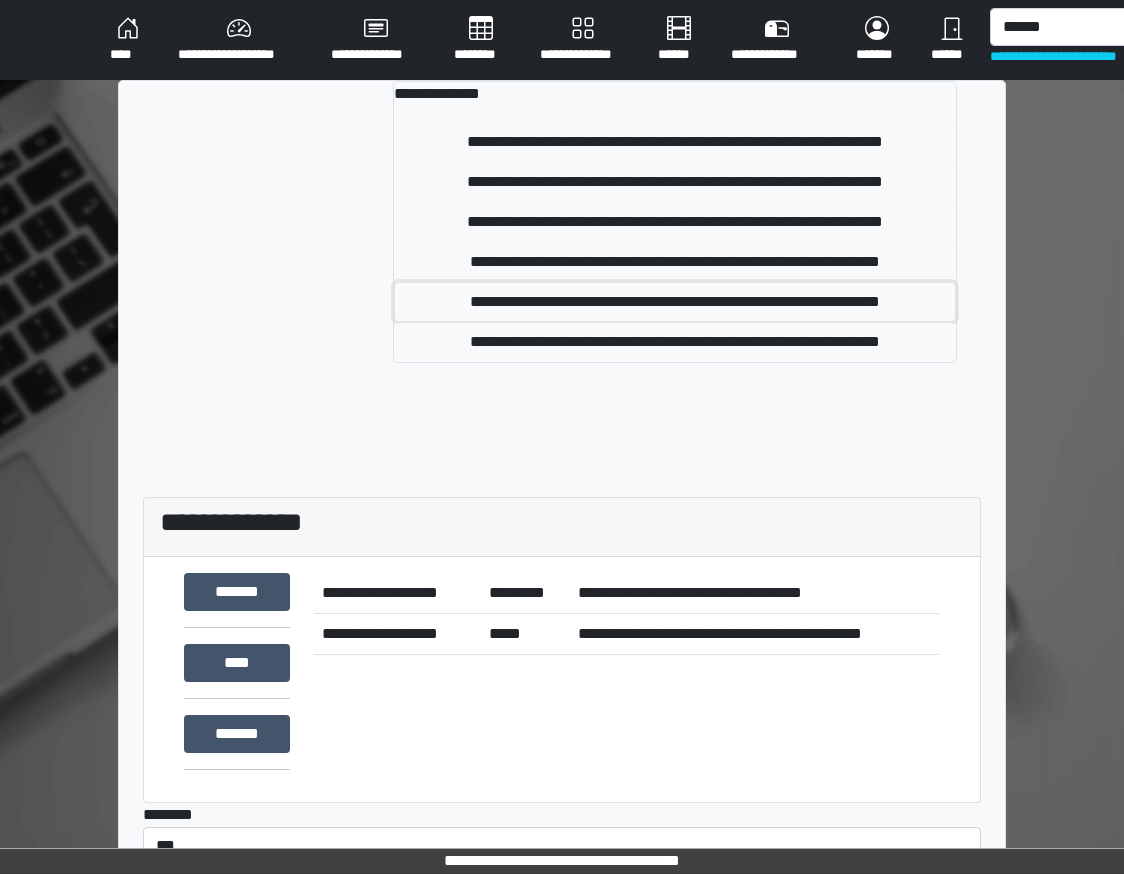 click on "**********" at bounding box center (675, 302) 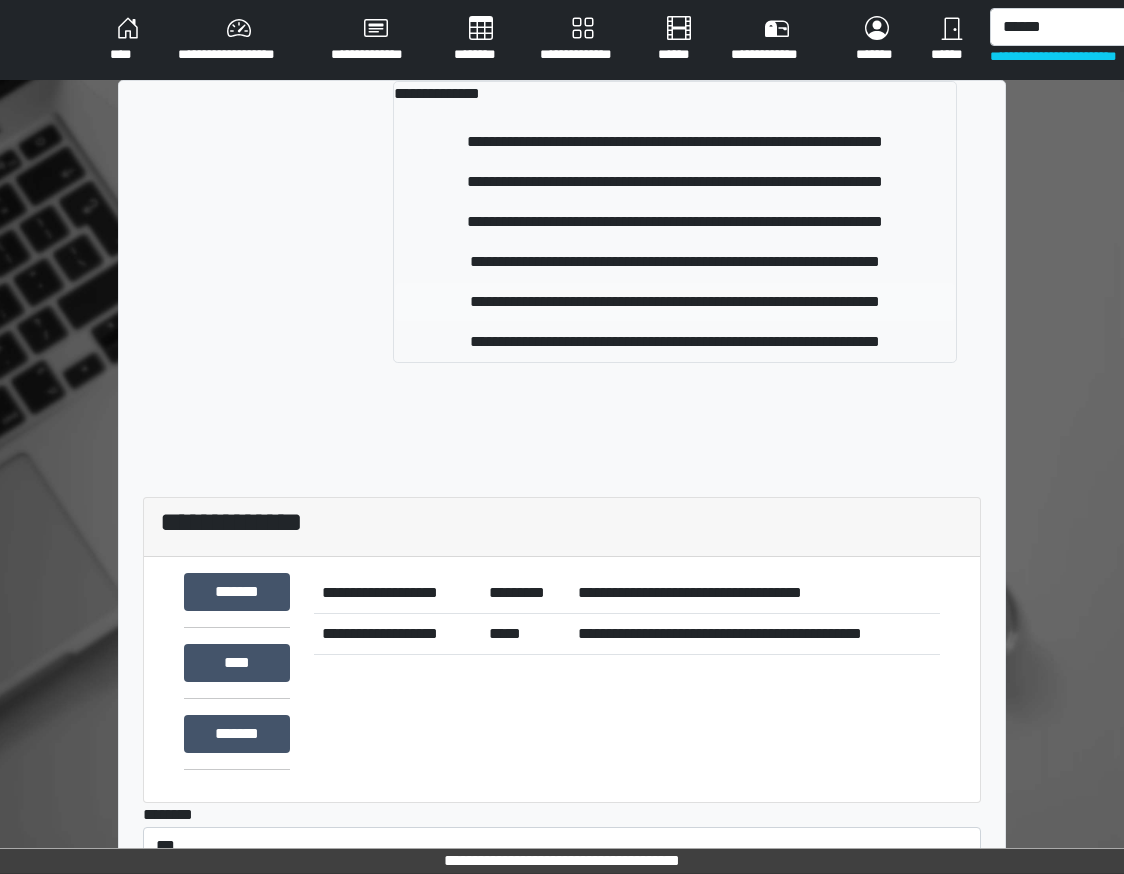 type 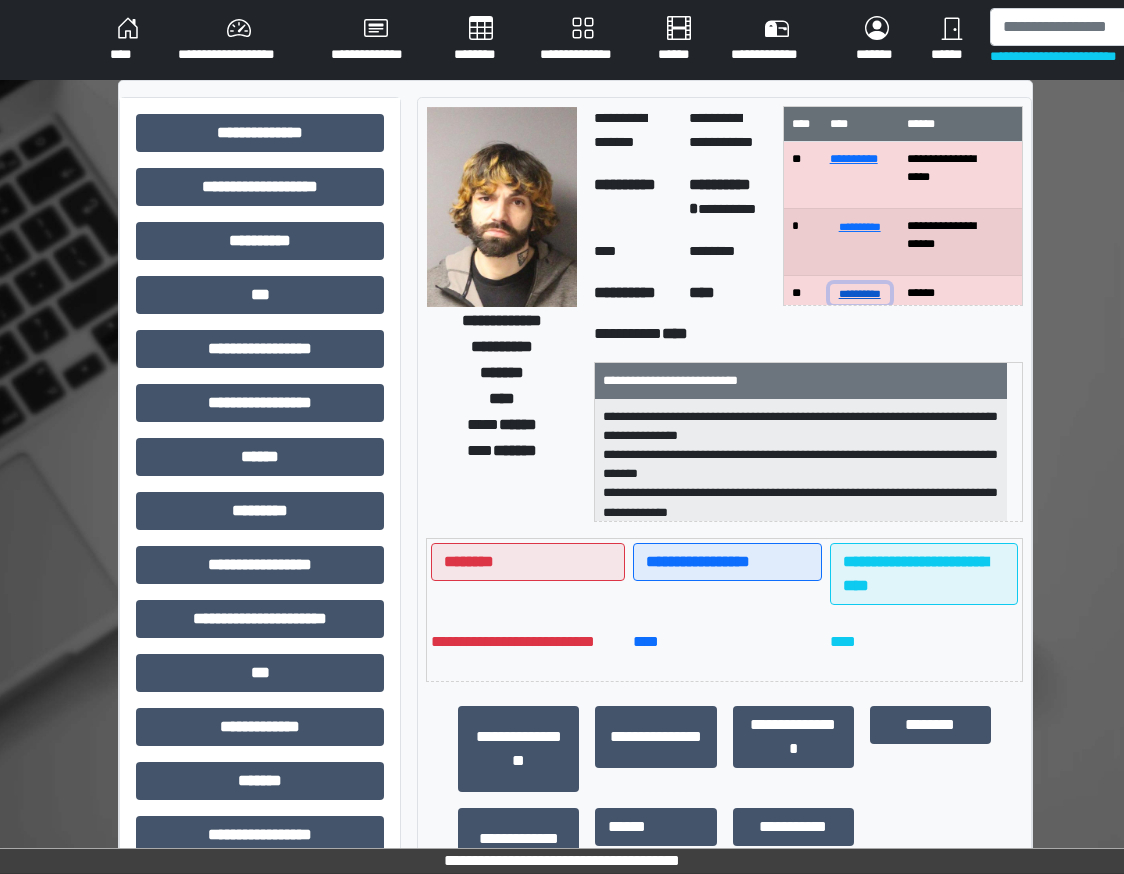 click on "**********" at bounding box center (860, 293) 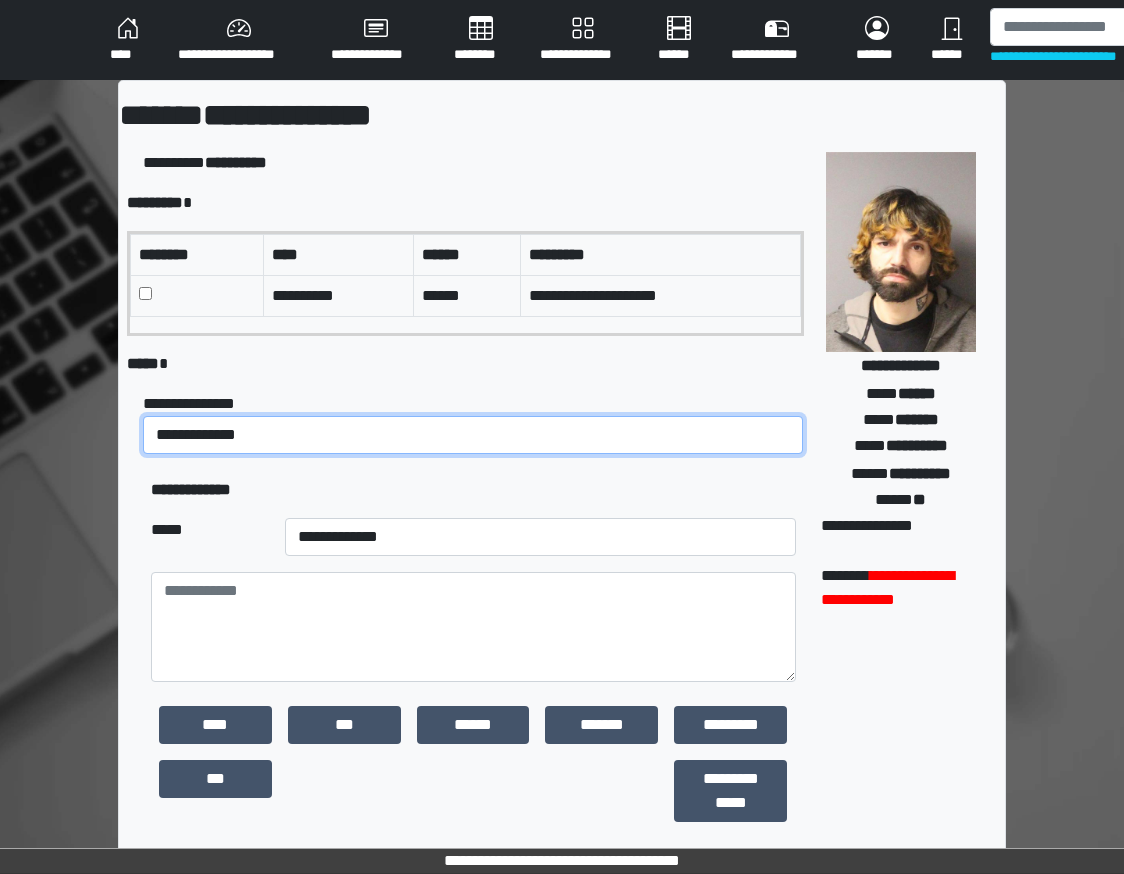 click on "**********" at bounding box center (473, 435) 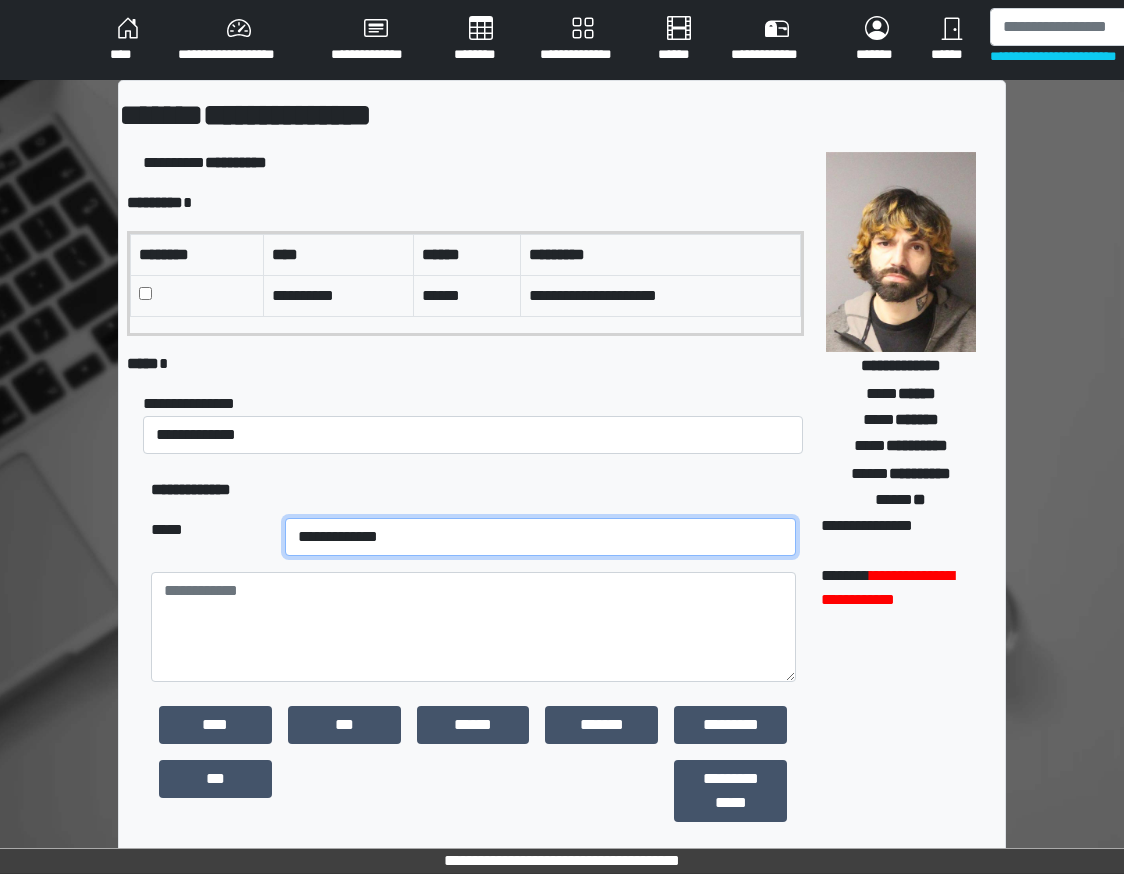 click on "**********" at bounding box center [541, 537] 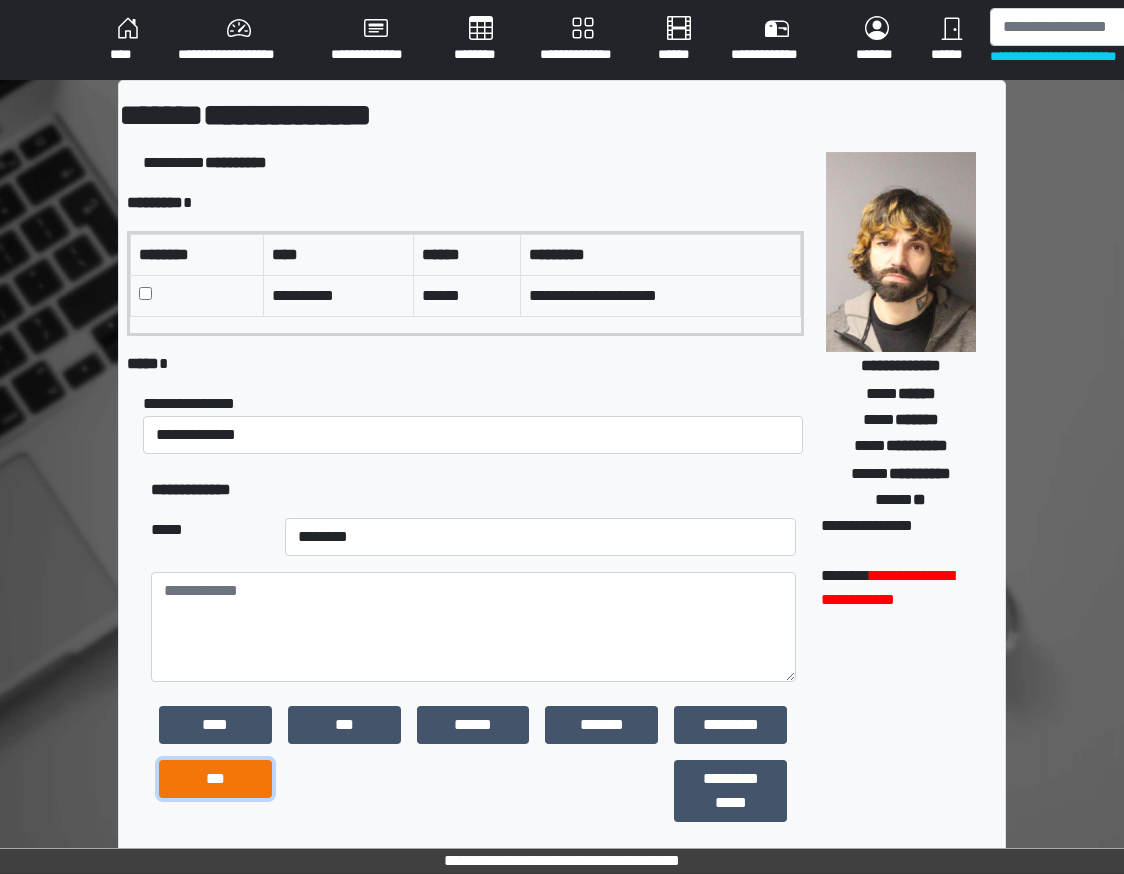 click on "***" at bounding box center (215, 779) 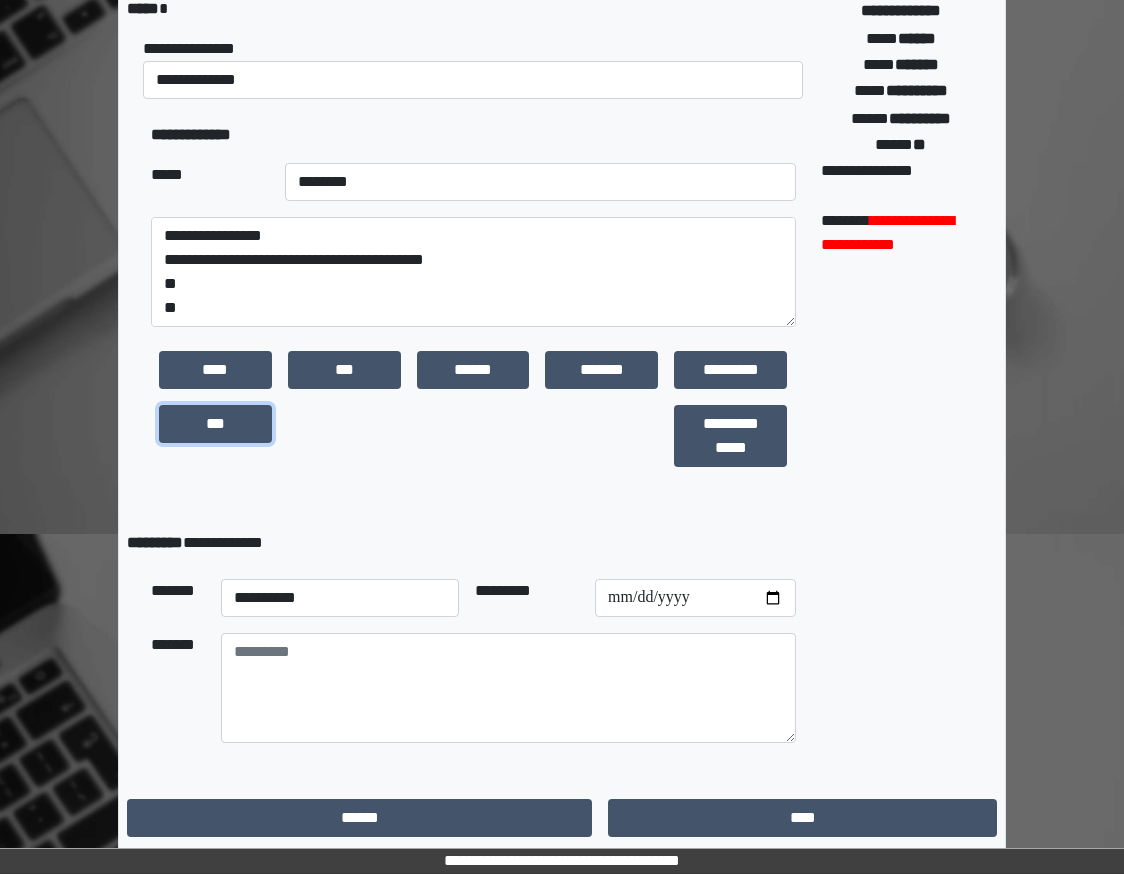 scroll, scrollTop: 359, scrollLeft: 0, axis: vertical 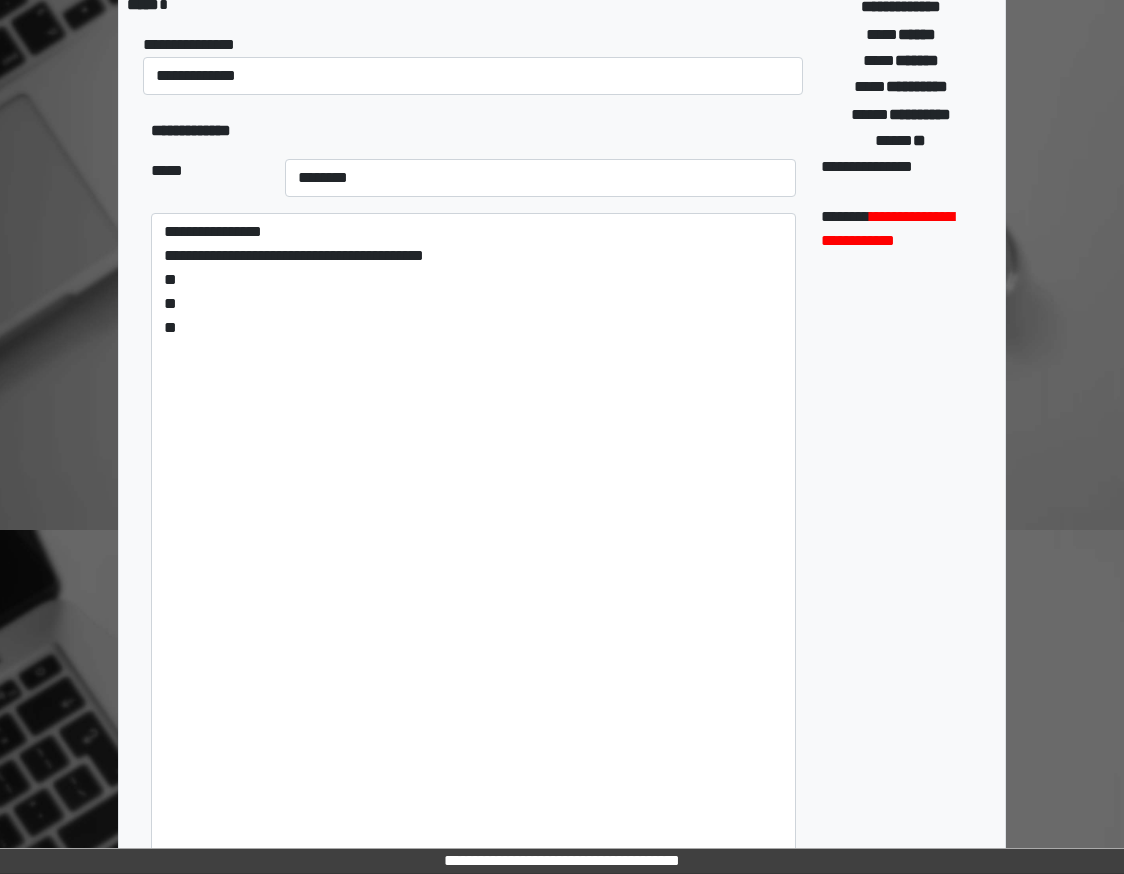 drag, startPoint x: 791, startPoint y: 318, endPoint x: 681, endPoint y: 705, distance: 402.32947 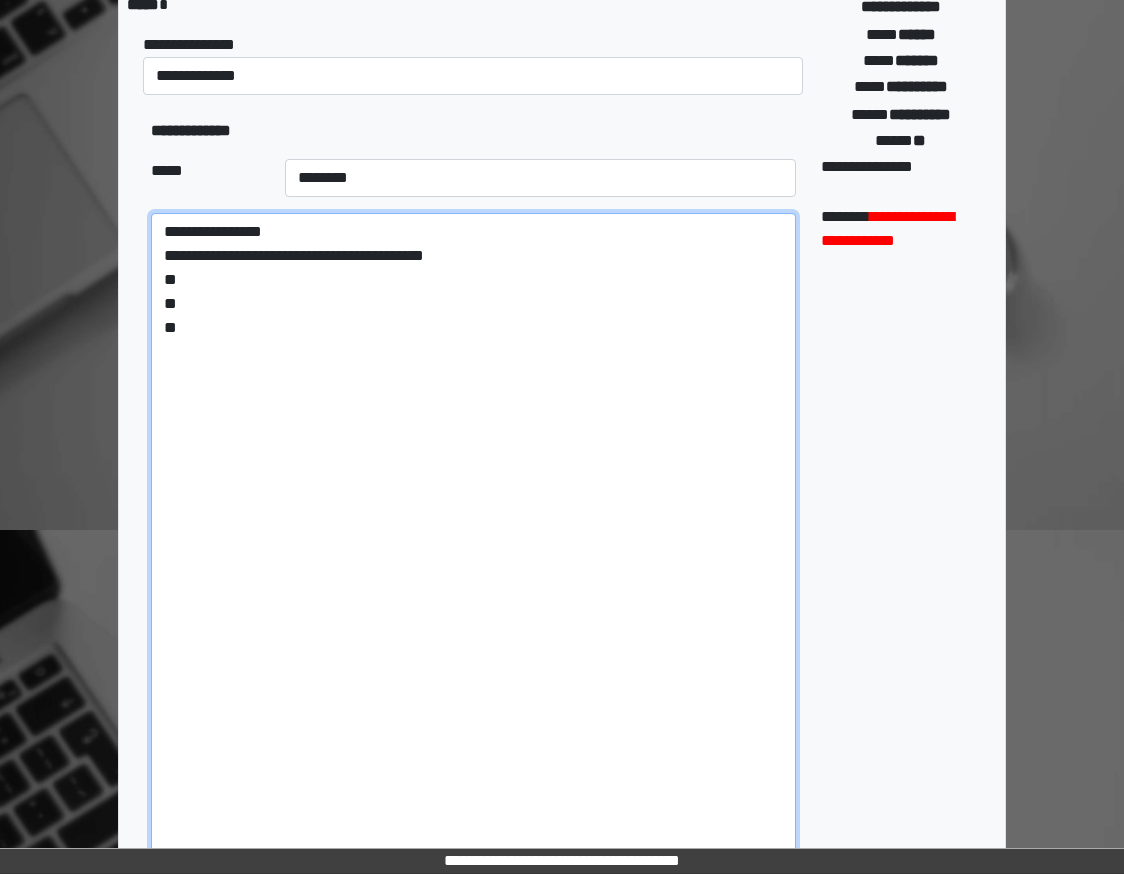 click on "**********" at bounding box center [473, 569] 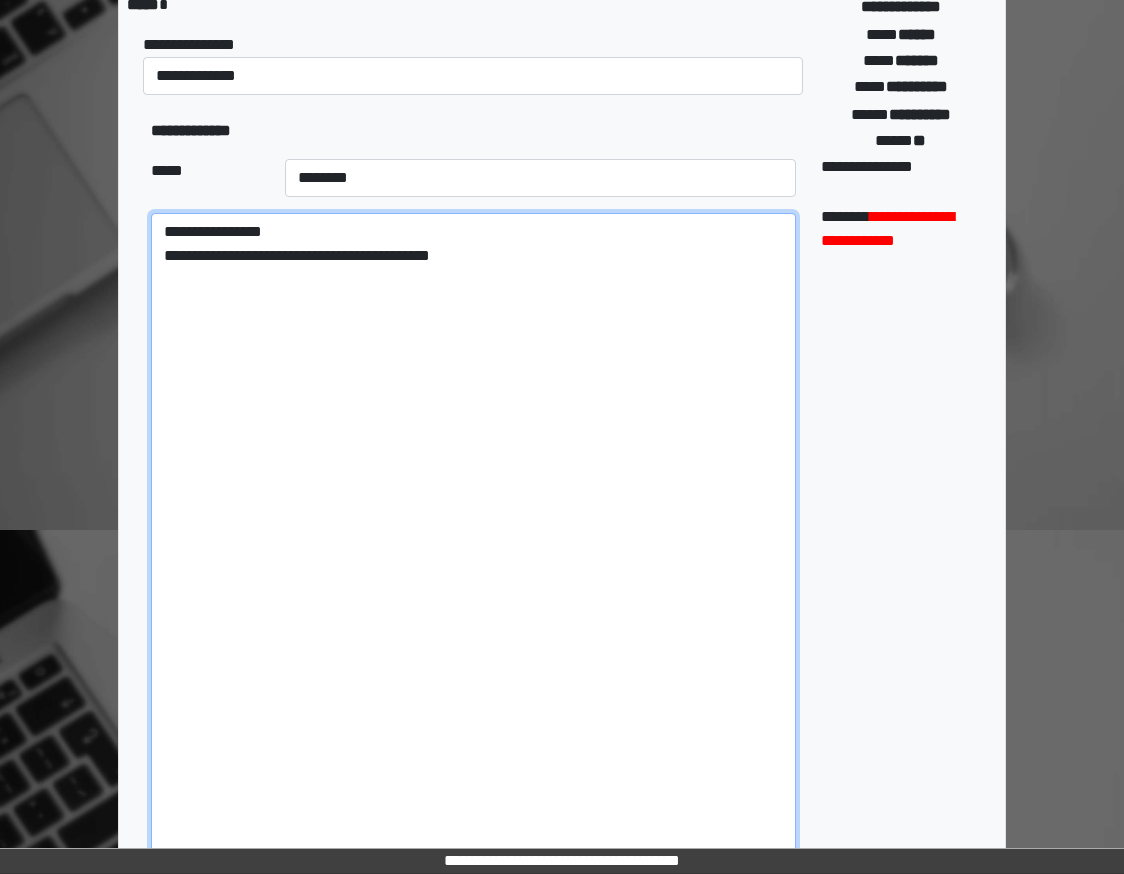 paste on "**********" 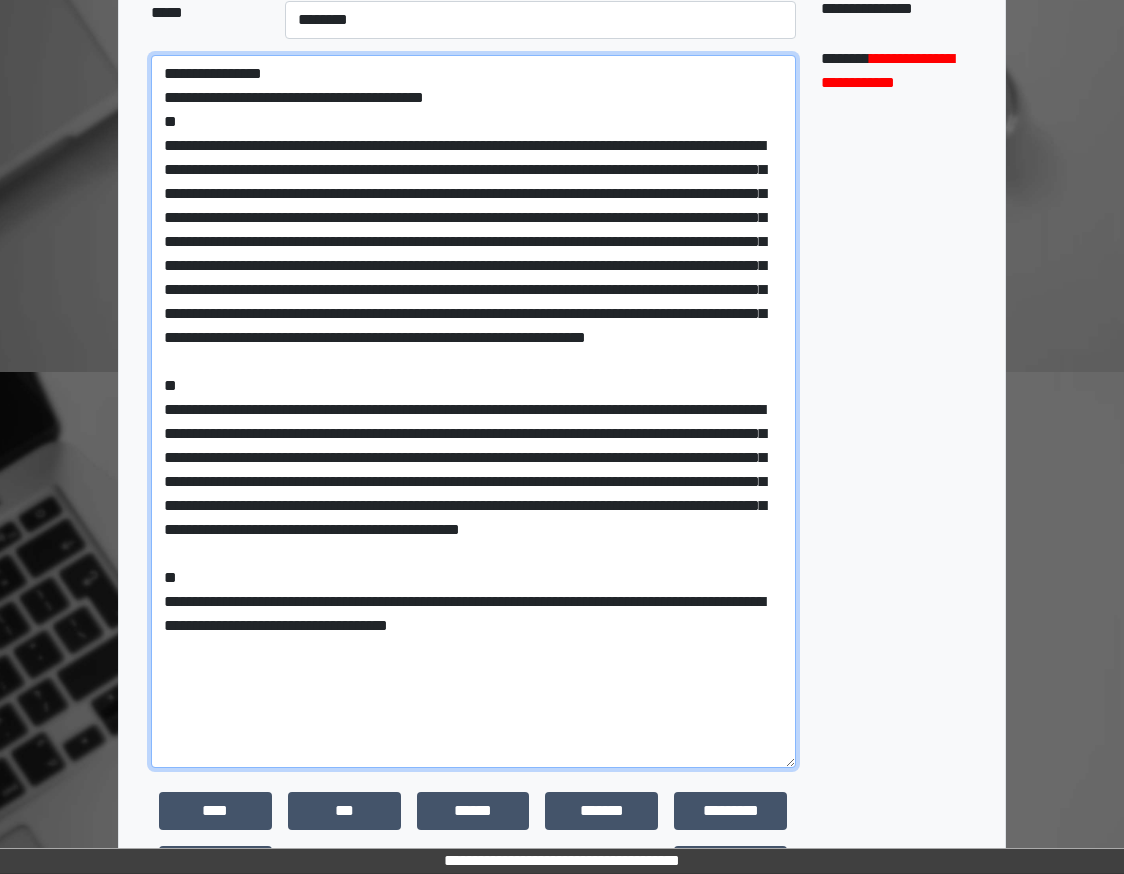 scroll, scrollTop: 962, scrollLeft: 0, axis: vertical 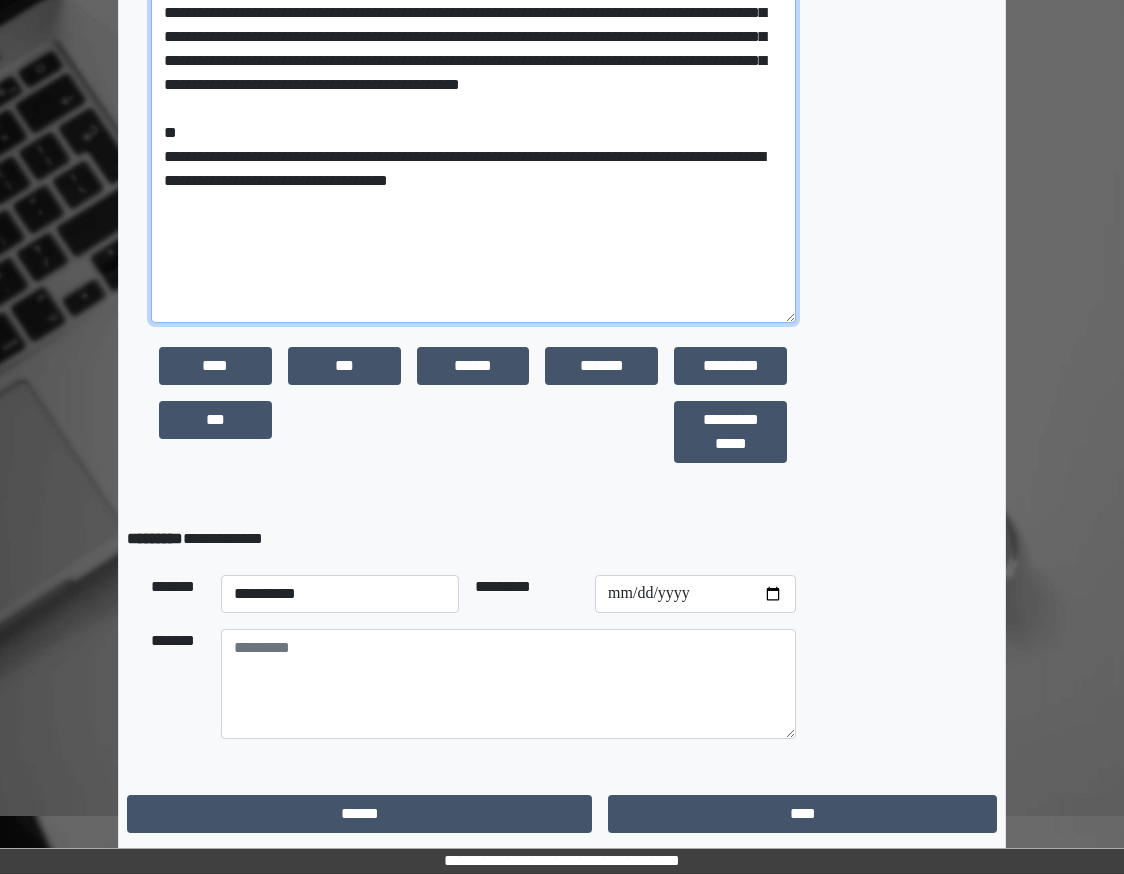 type on "**********" 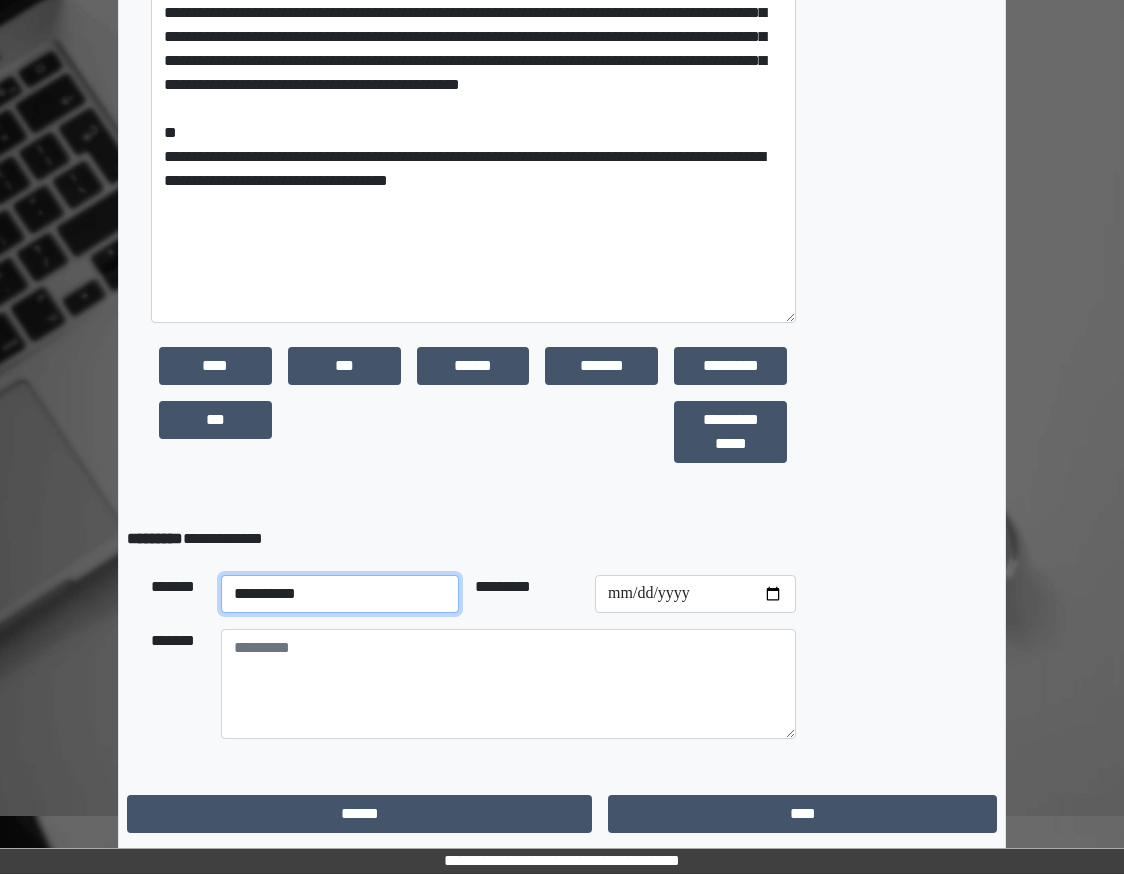 drag, startPoint x: 372, startPoint y: 592, endPoint x: 356, endPoint y: 607, distance: 21.931713 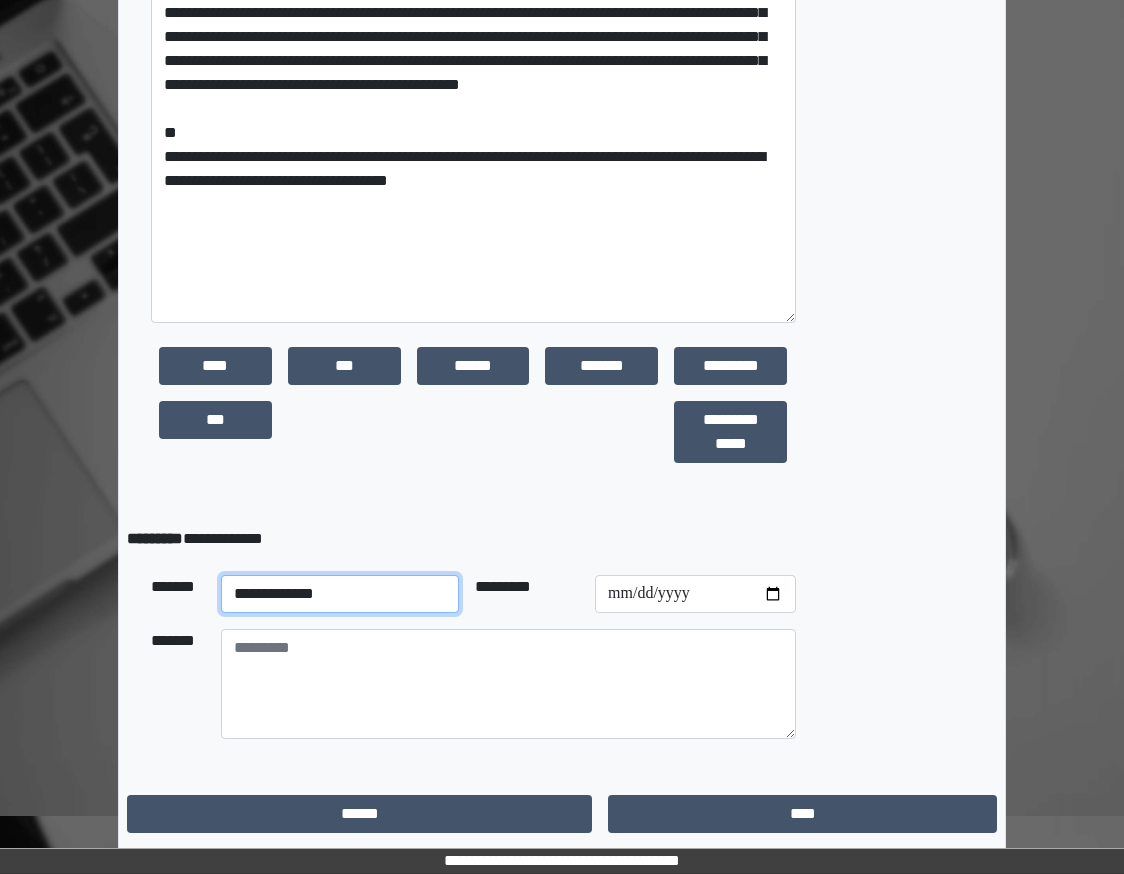 click on "**********" at bounding box center [340, 594] 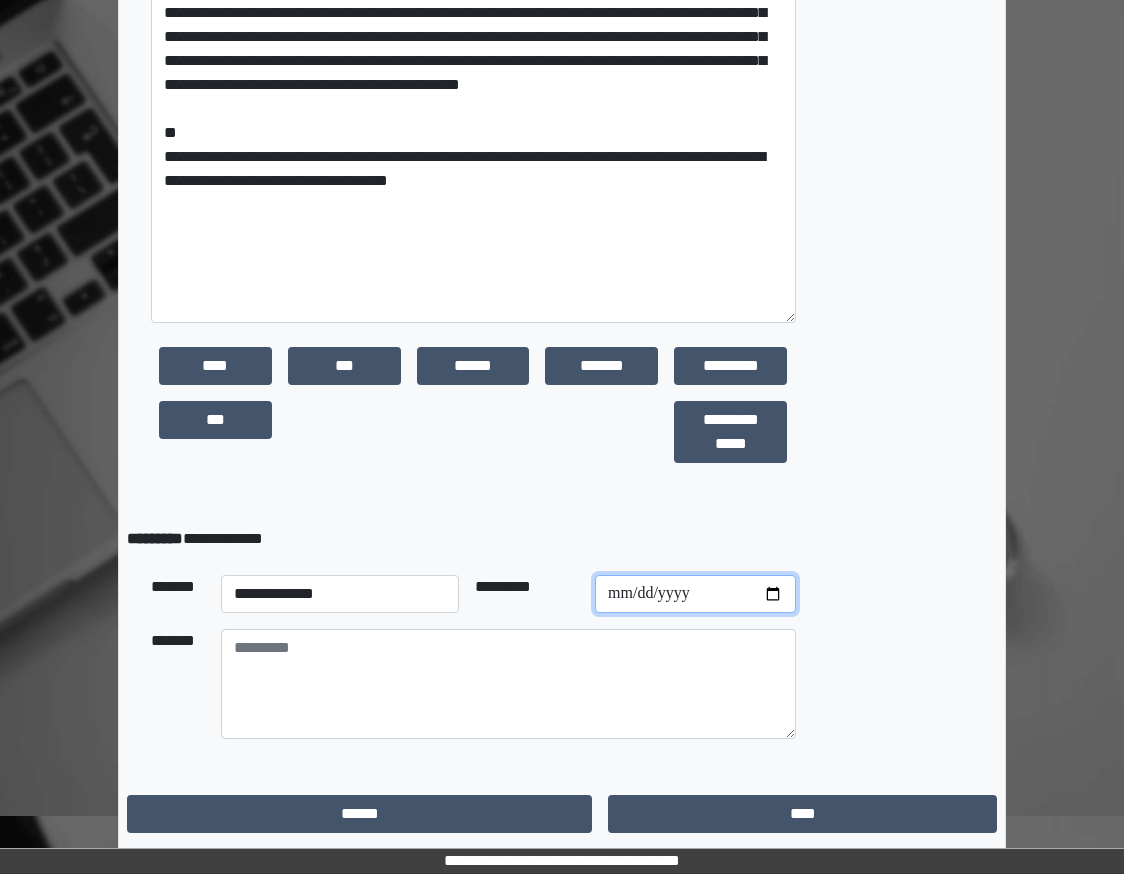 click at bounding box center (695, 594) 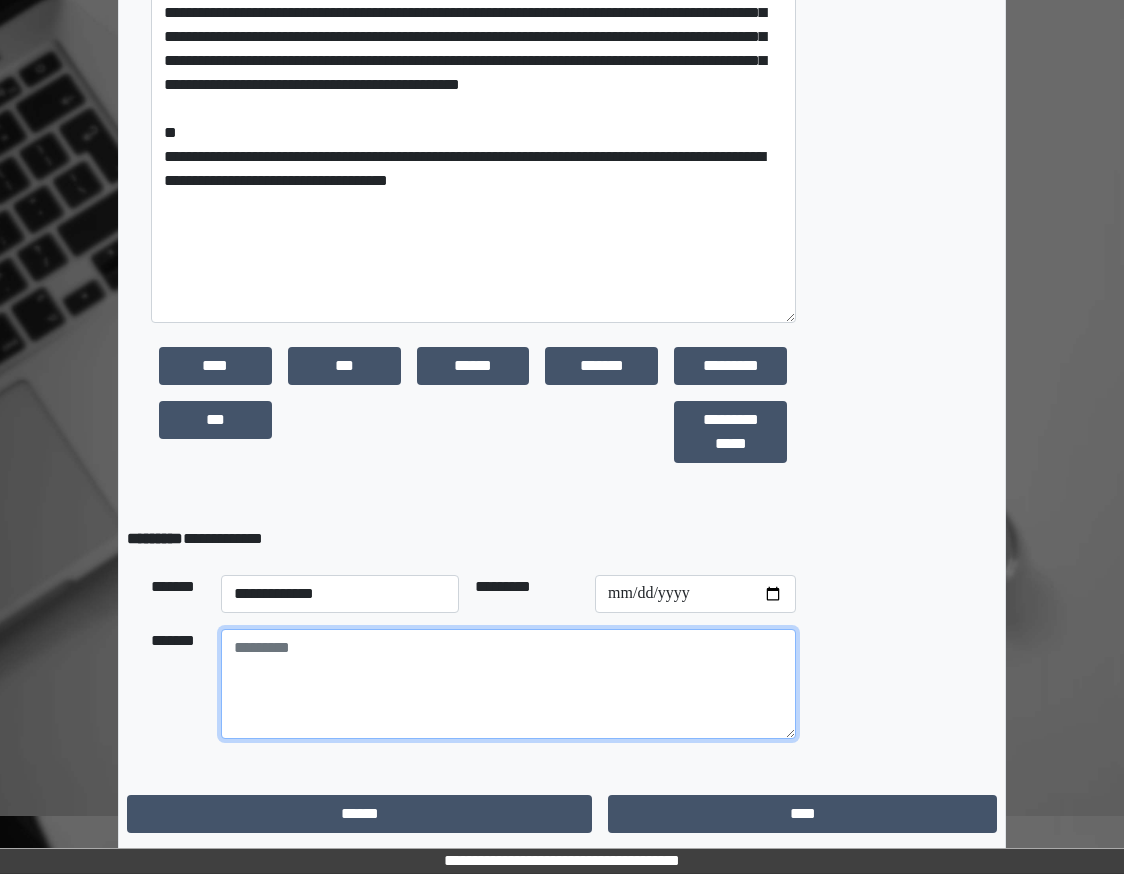 click at bounding box center [508, 684] 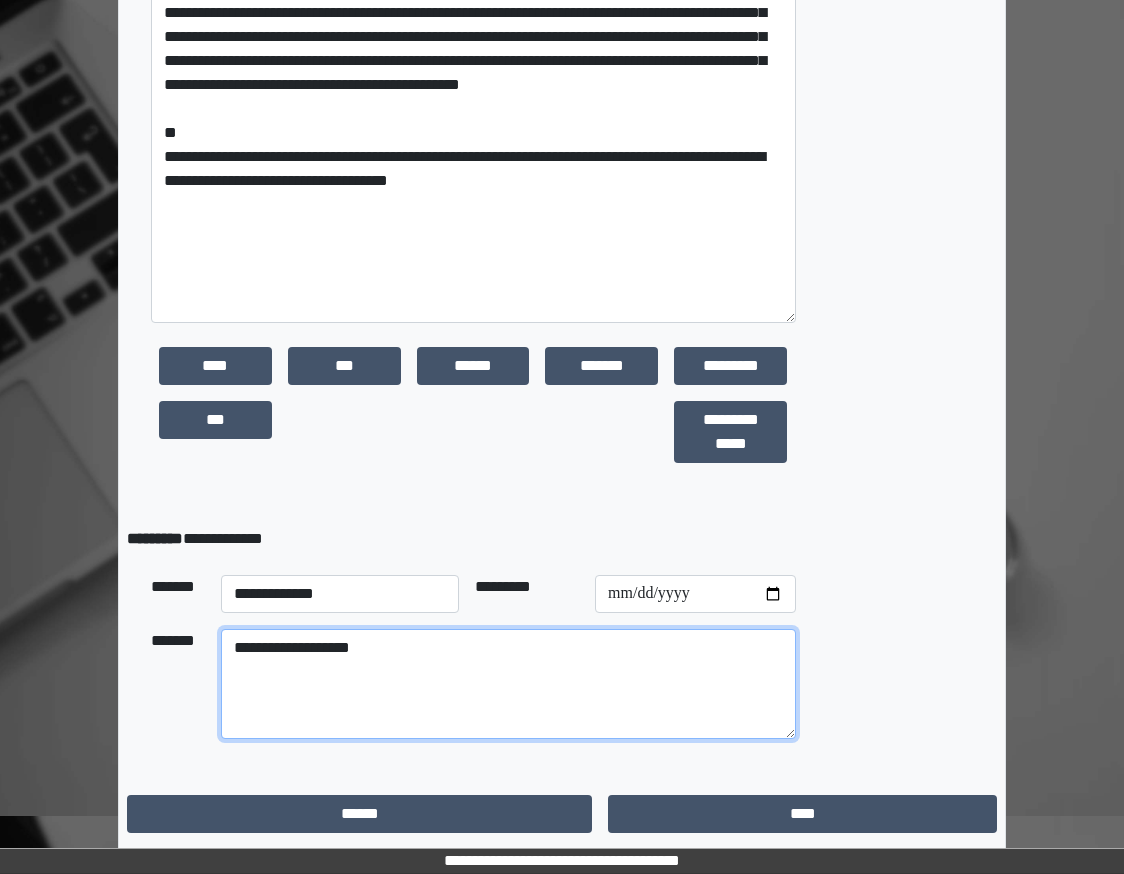 type on "**********" 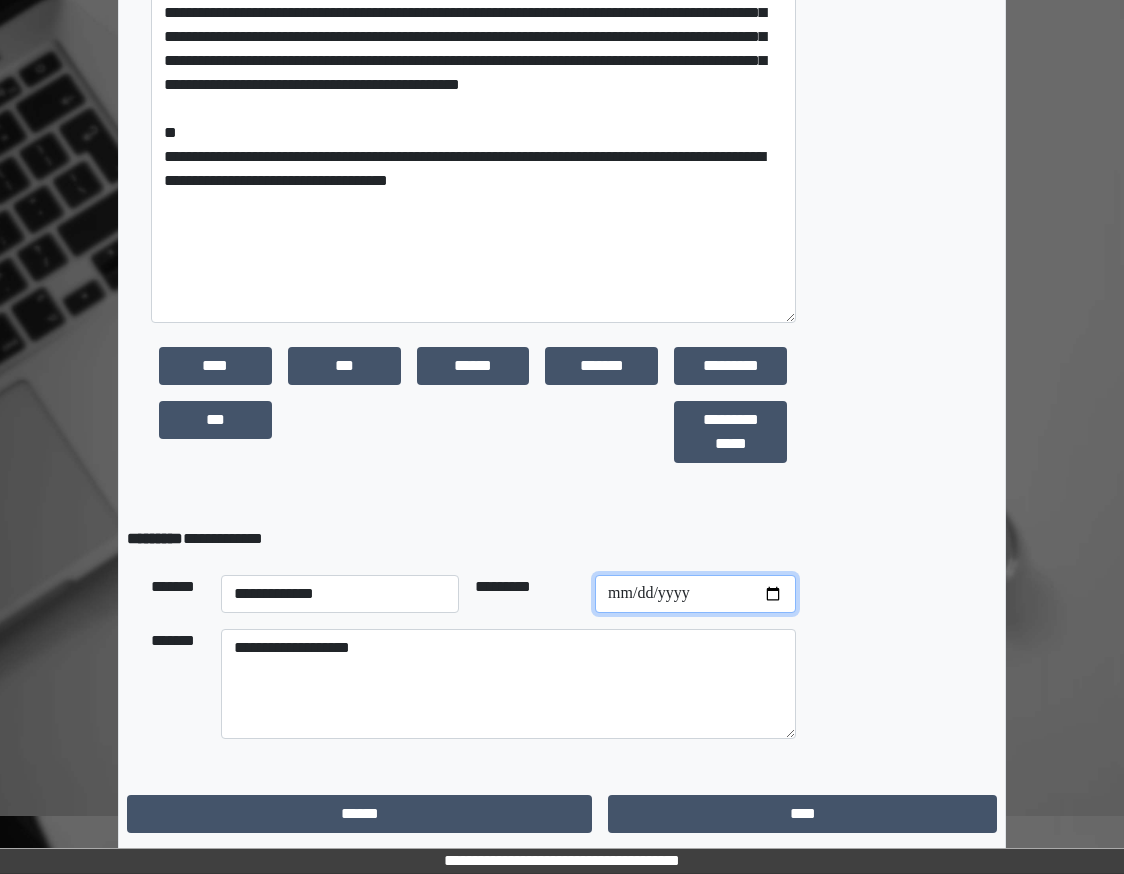 click on "**********" at bounding box center (695, 594) 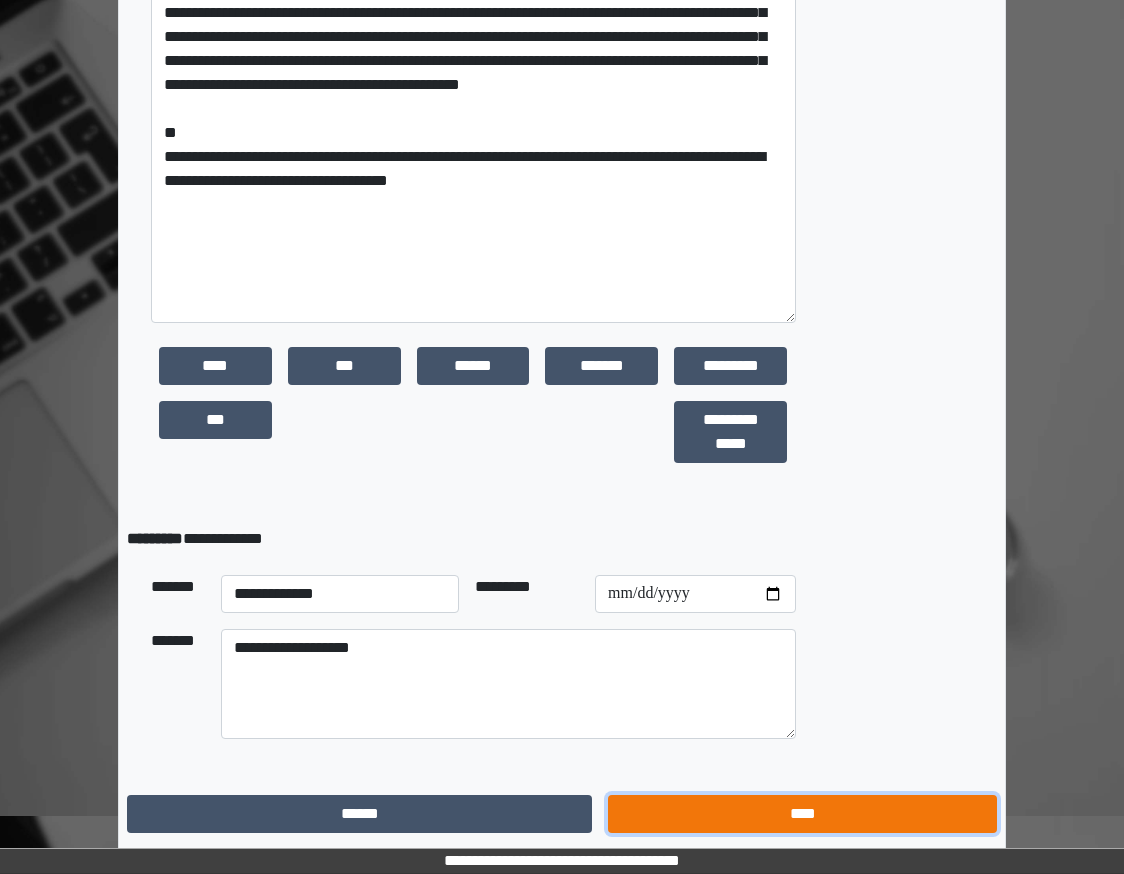 click on "****" at bounding box center [802, 814] 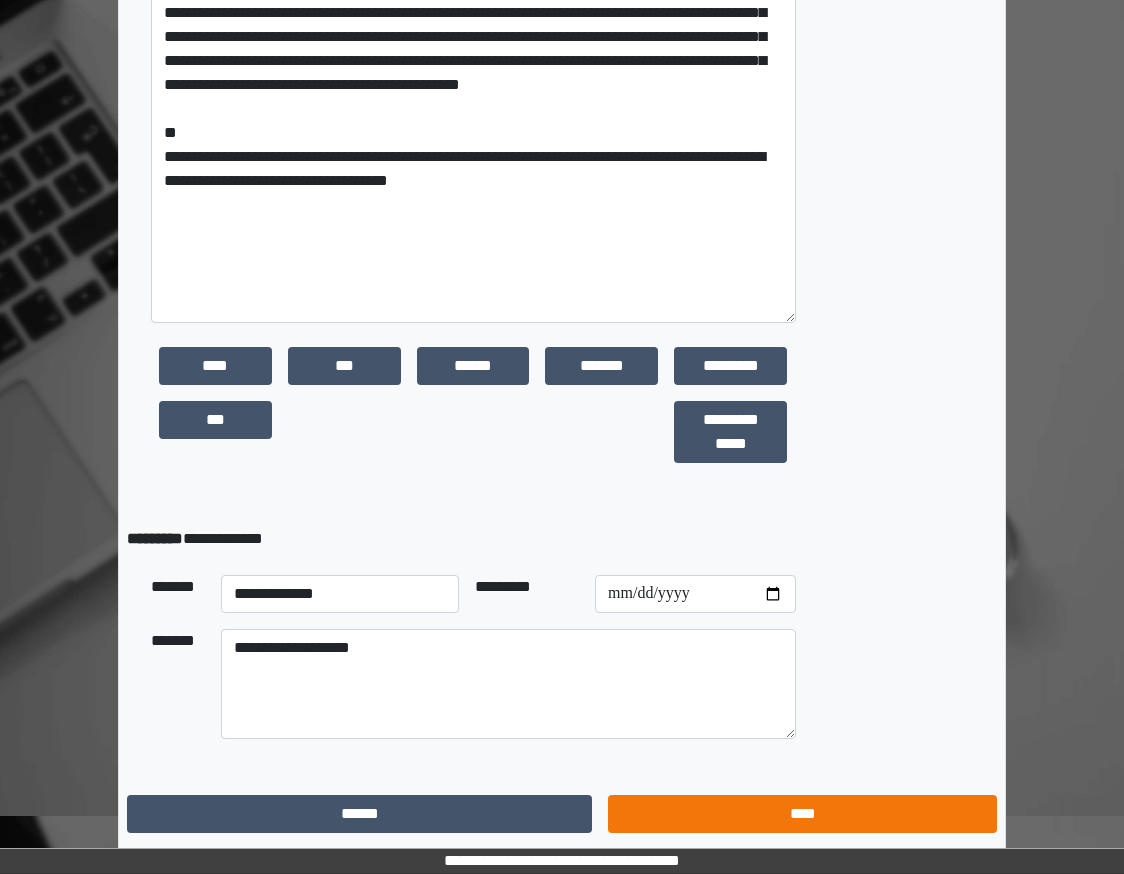 scroll, scrollTop: 15, scrollLeft: 0, axis: vertical 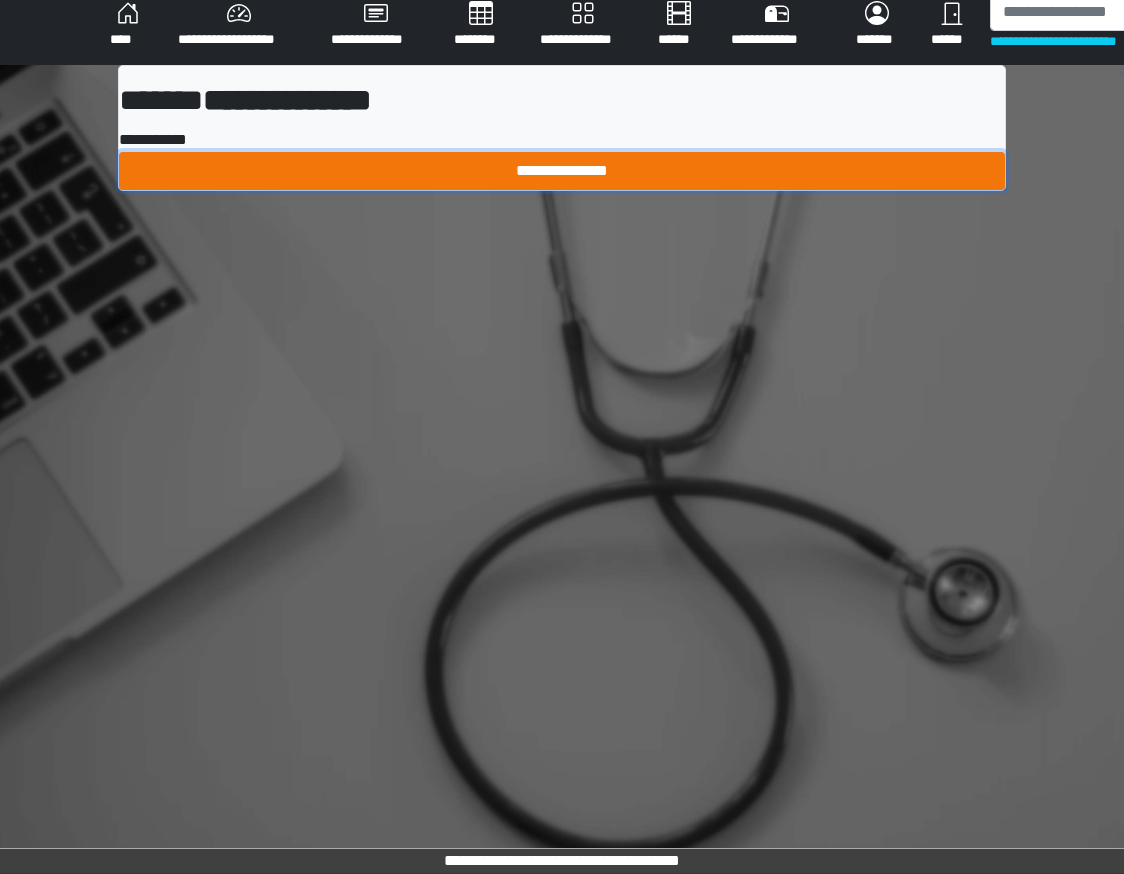 click on "**********" at bounding box center (562, 171) 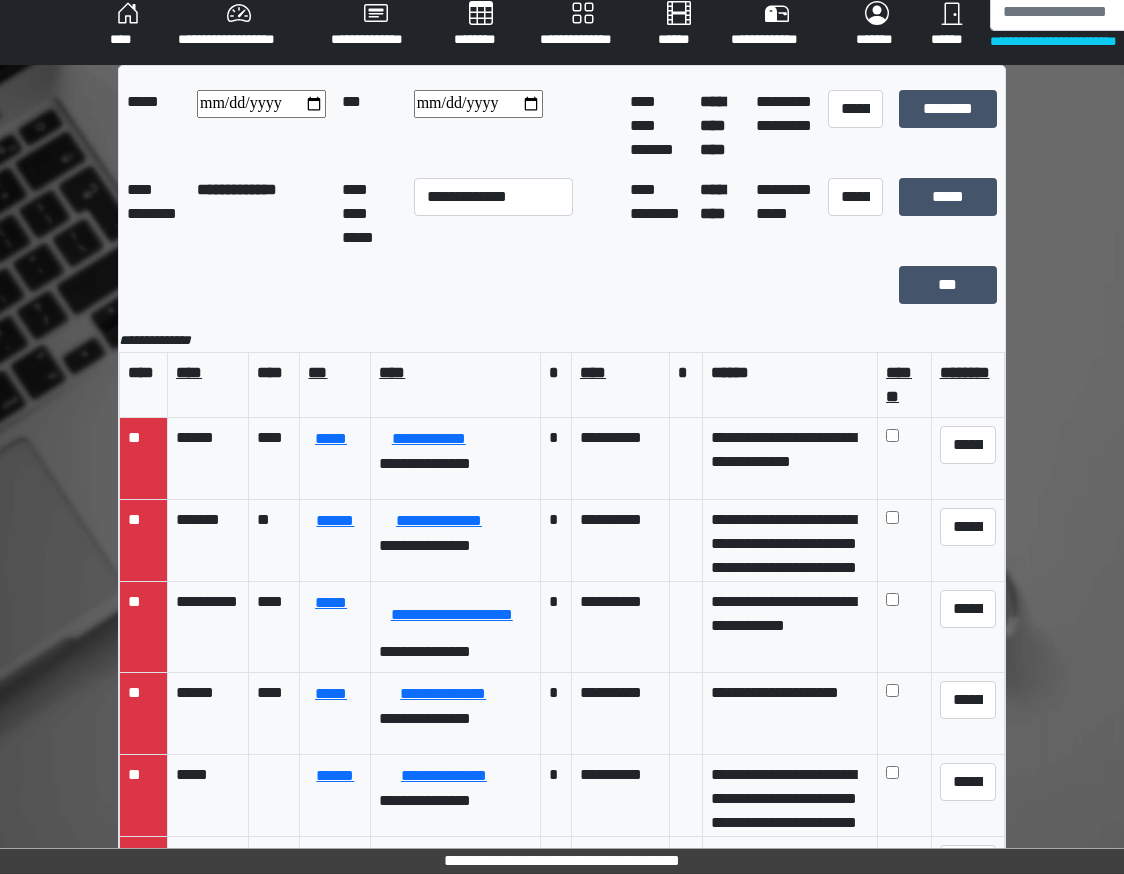 click on "****" at bounding box center (128, 25) 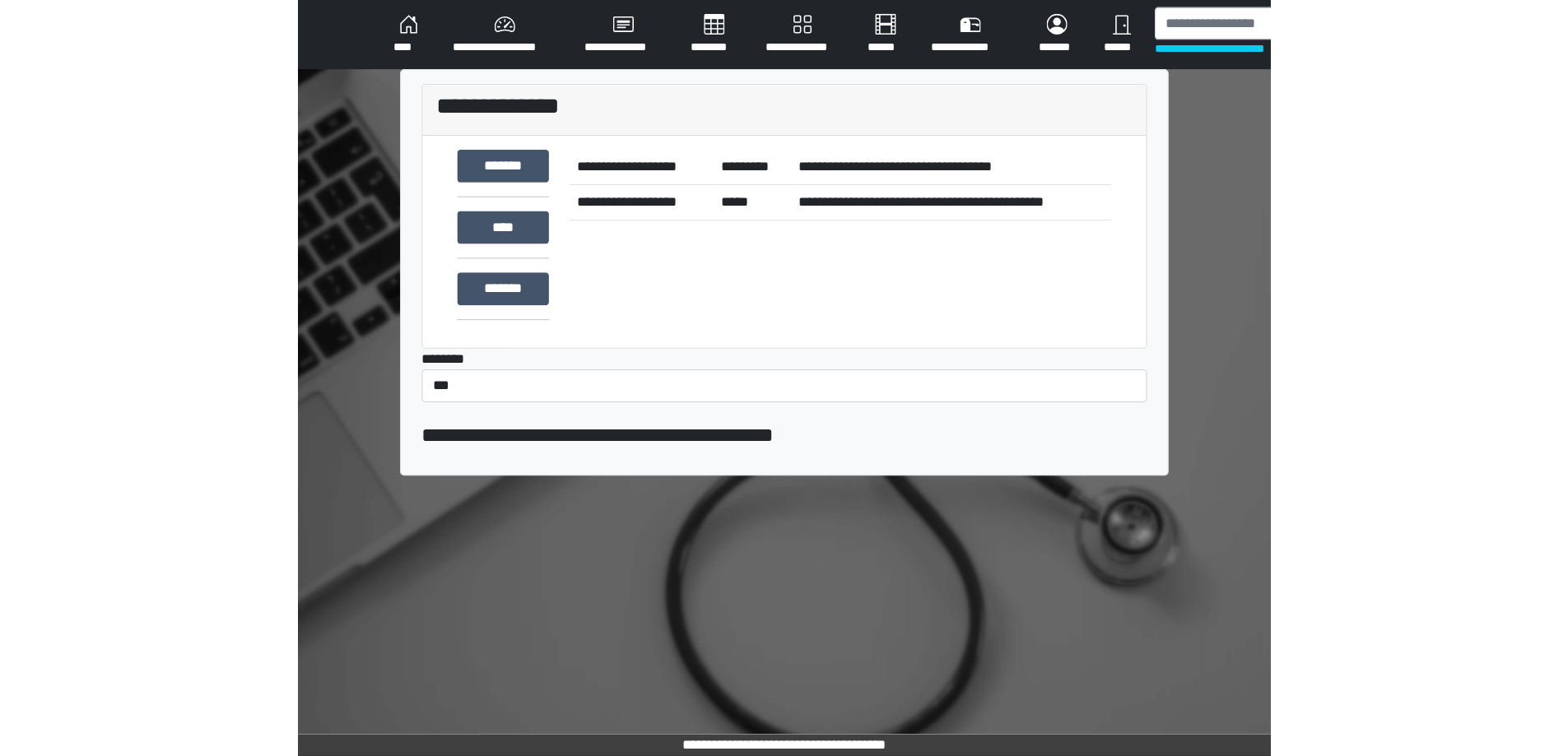 scroll, scrollTop: 0, scrollLeft: 0, axis: both 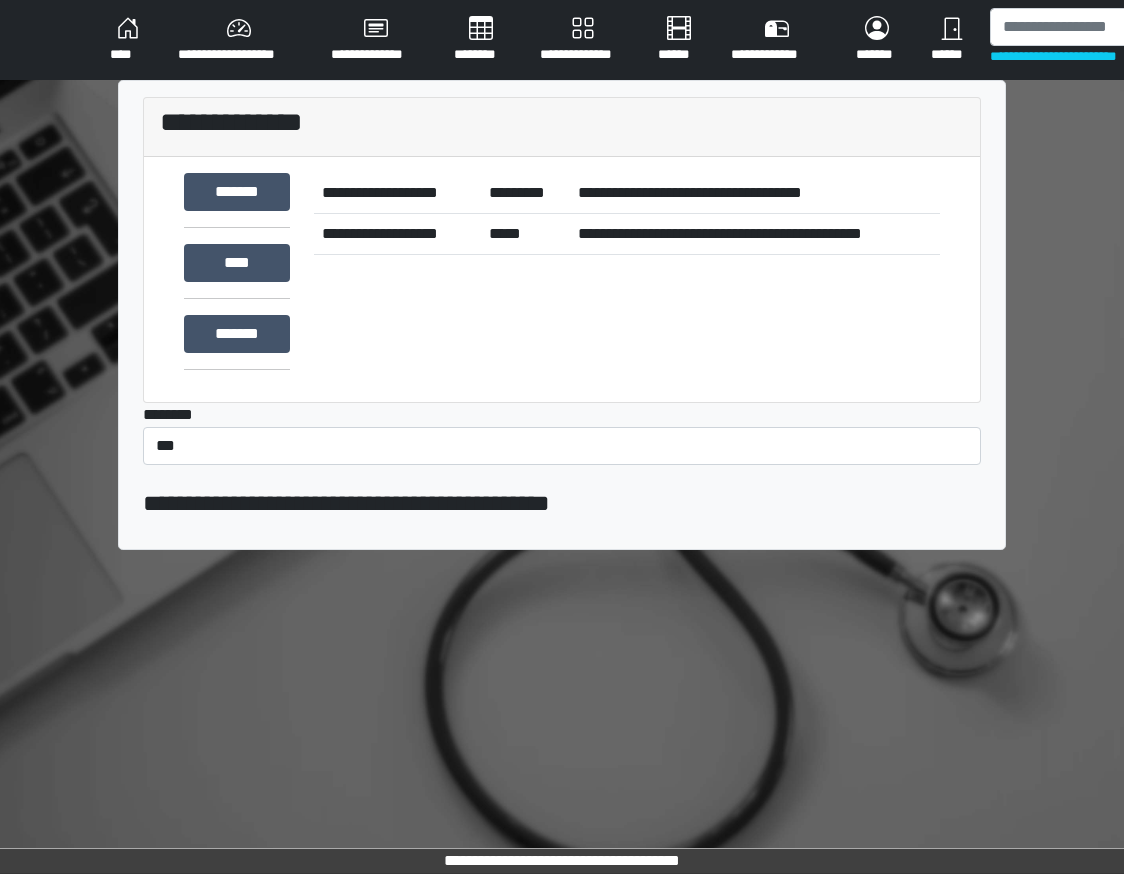 click on "**********" at bounding box center [627, 273] 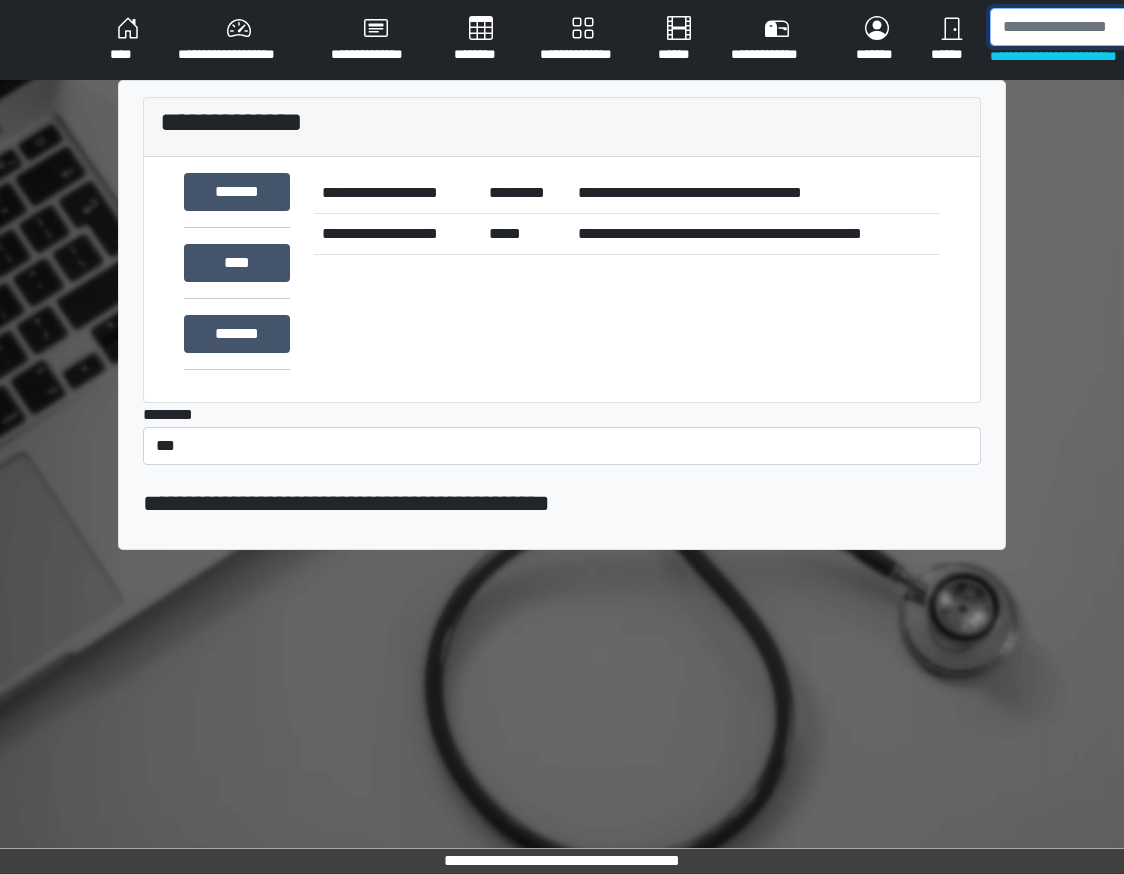 click at bounding box center (1093, 27) 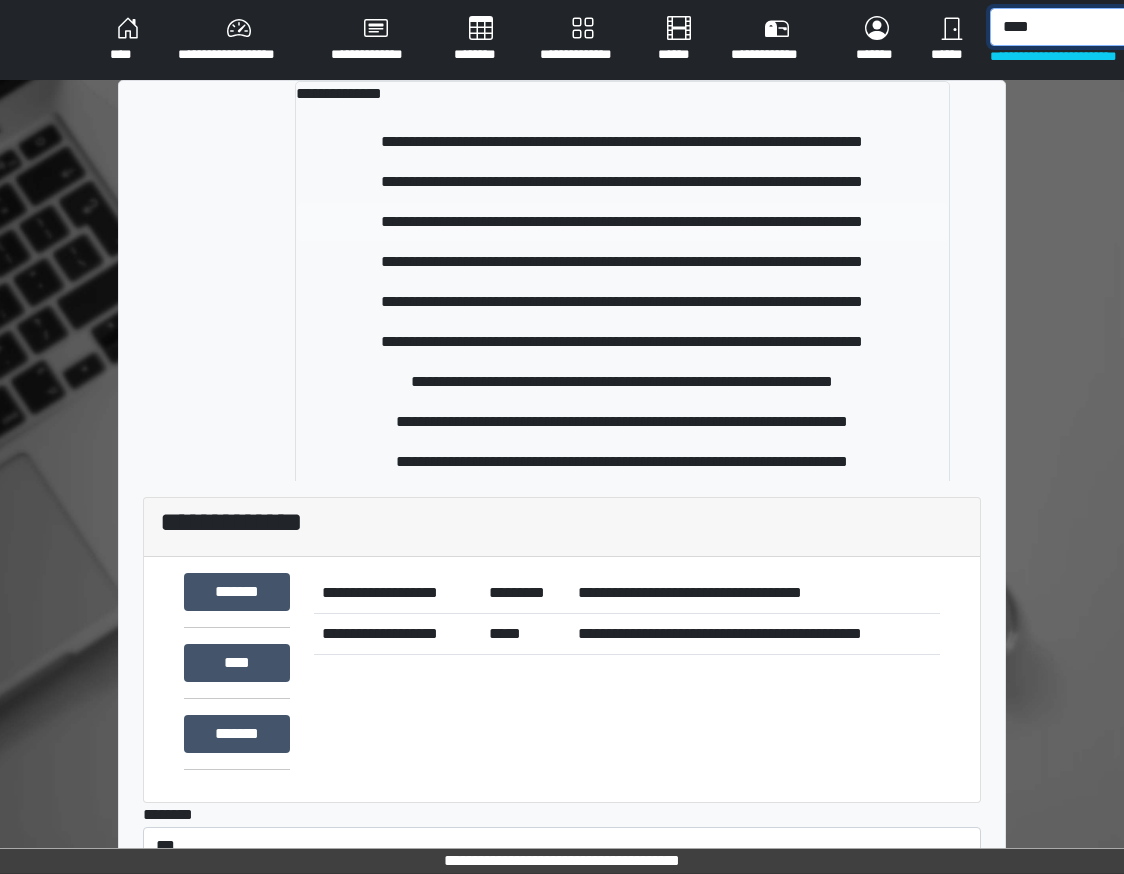 type on "****" 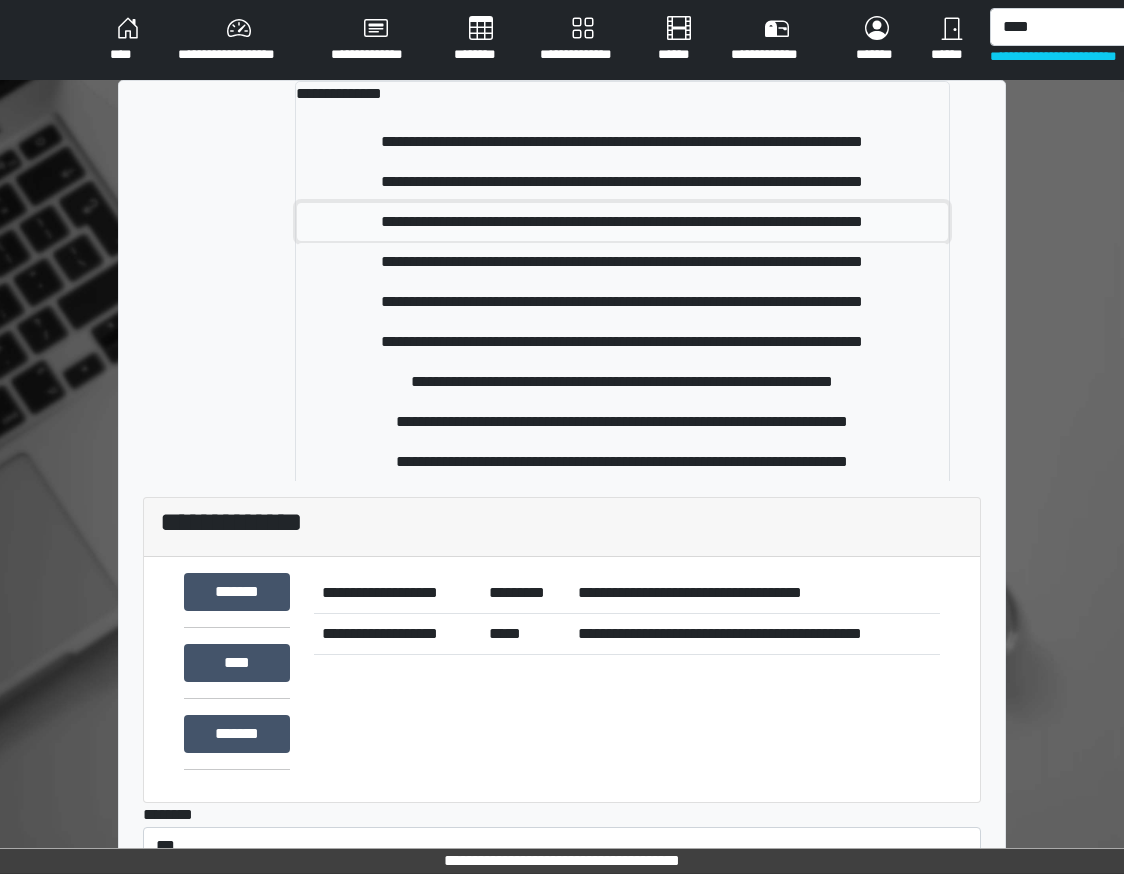 click on "**********" at bounding box center [622, 222] 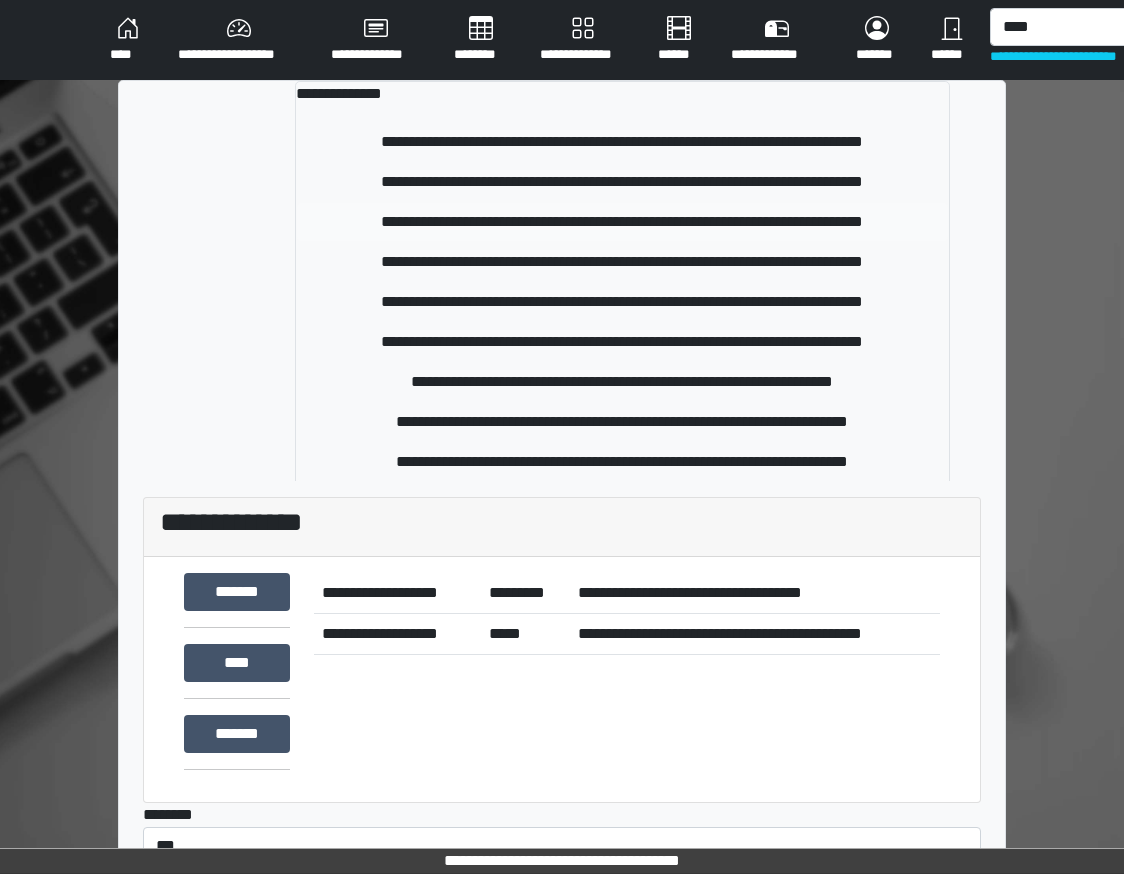 type 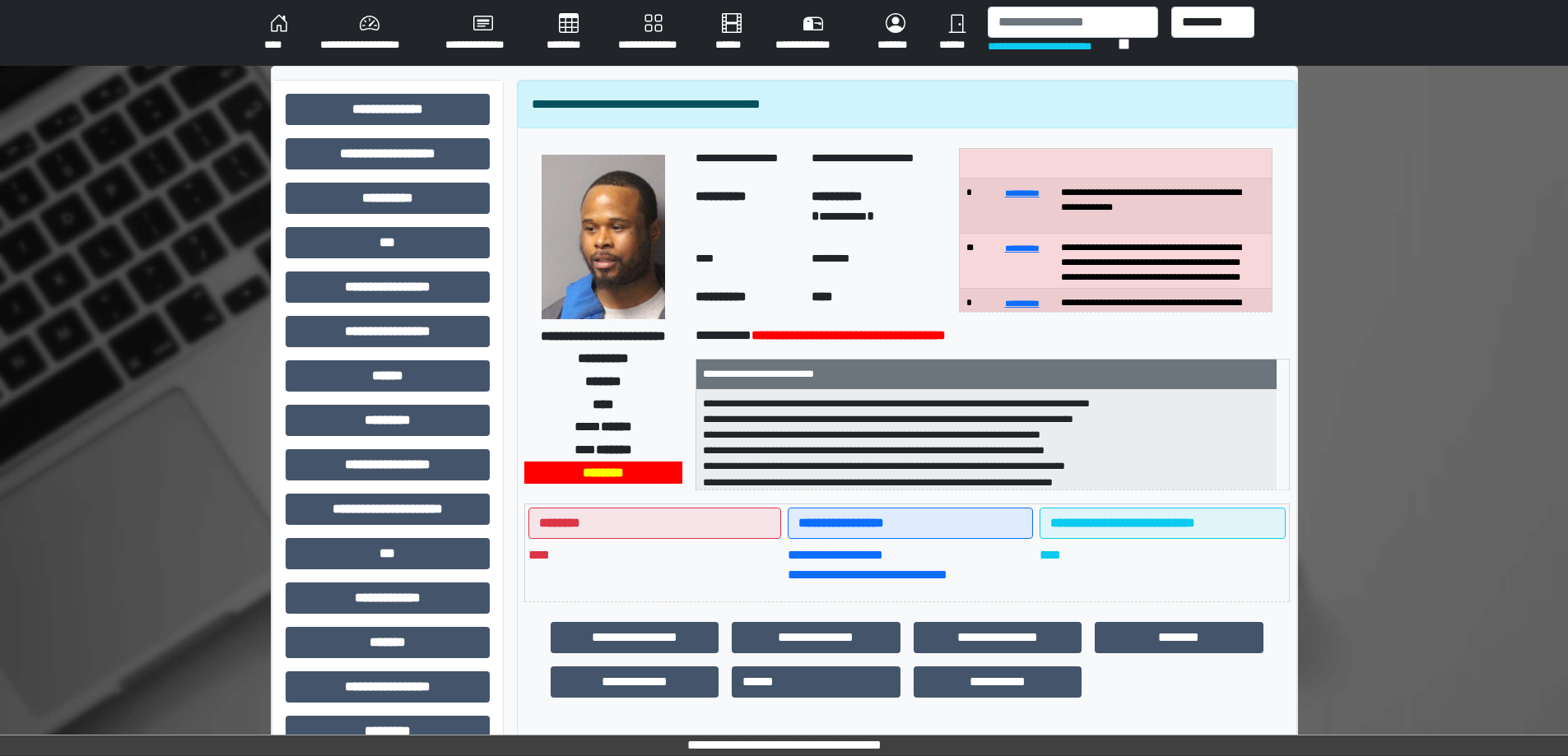 scroll, scrollTop: 247, scrollLeft: 0, axis: vertical 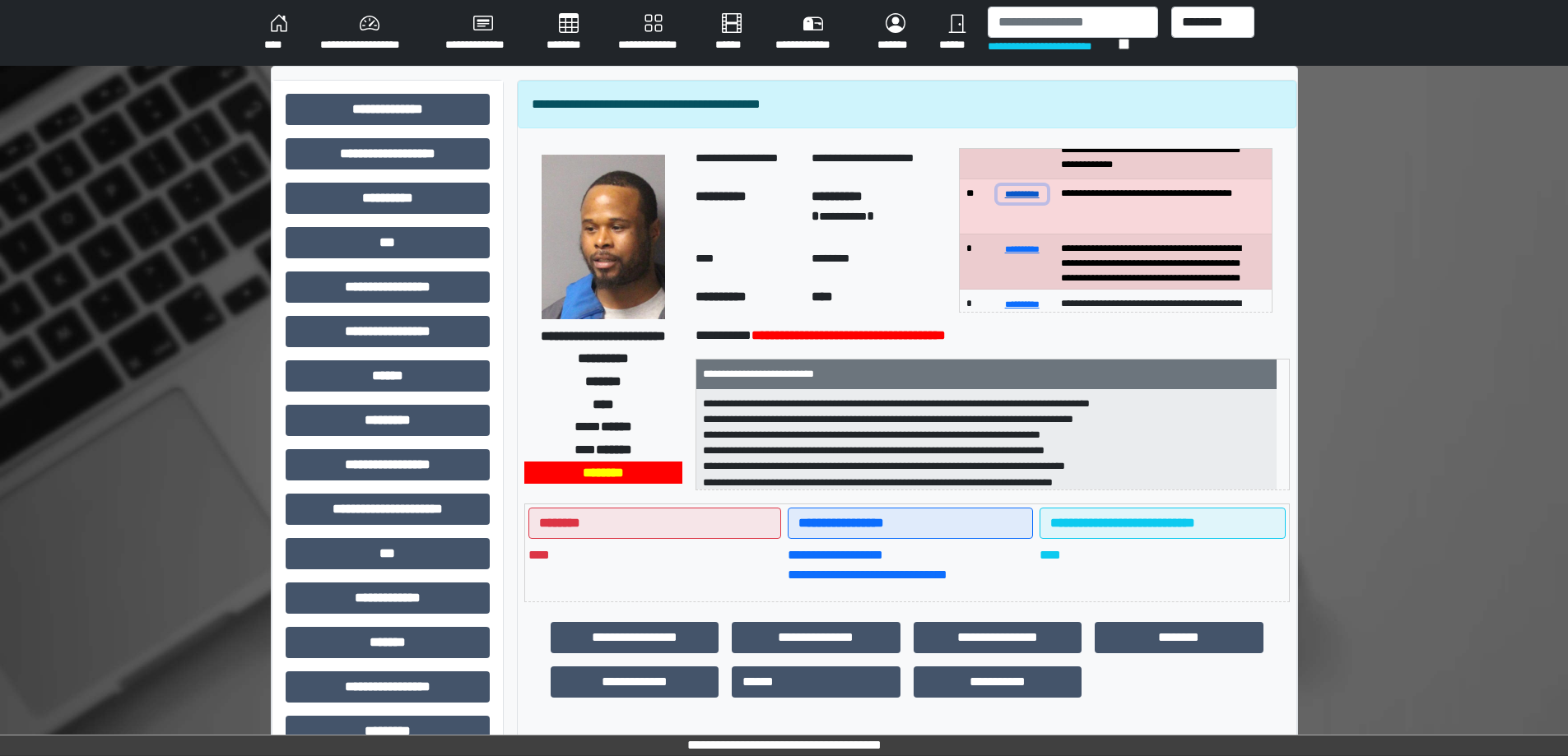 click on "**********" at bounding box center (1022, 193) 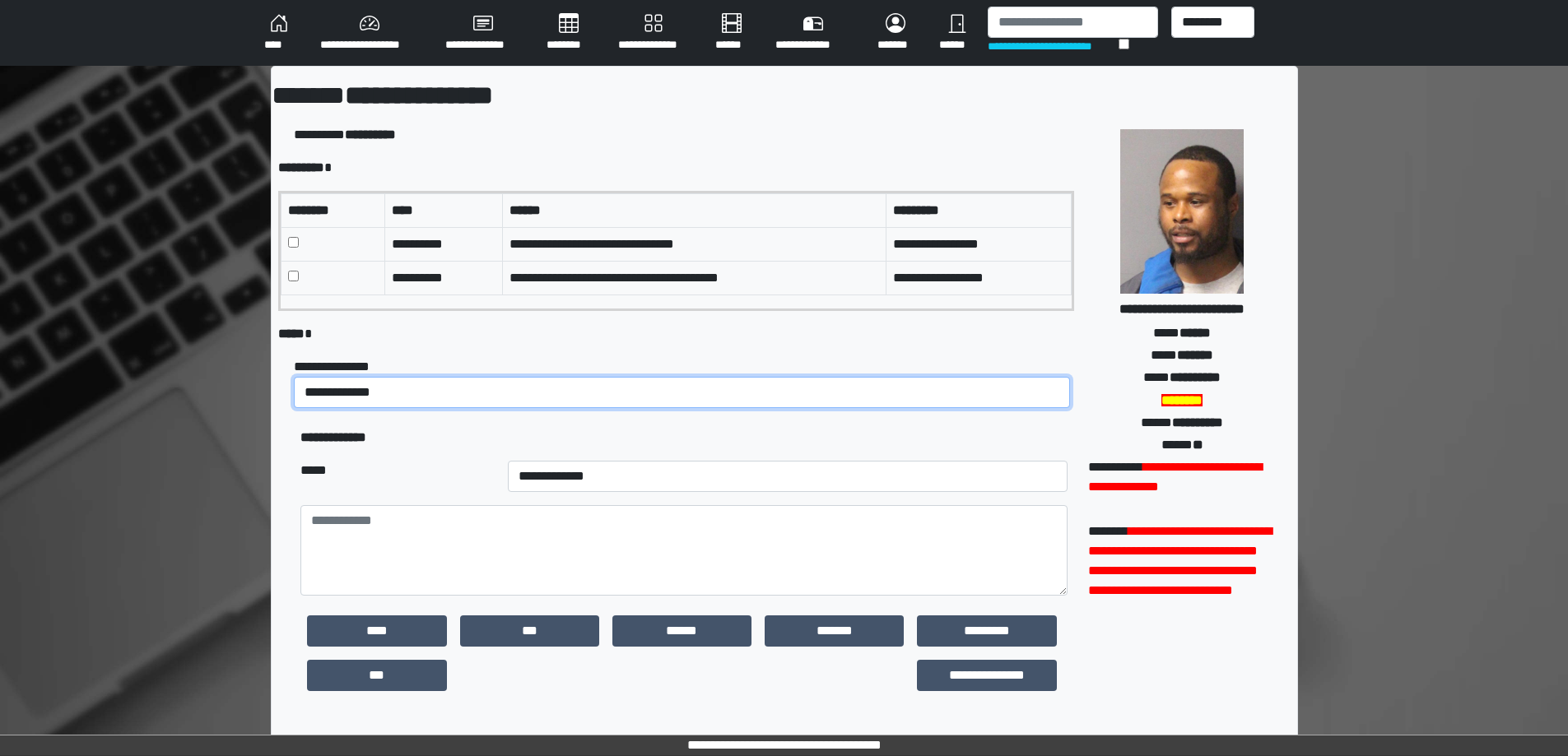 click on "**********" at bounding box center [682, 392] 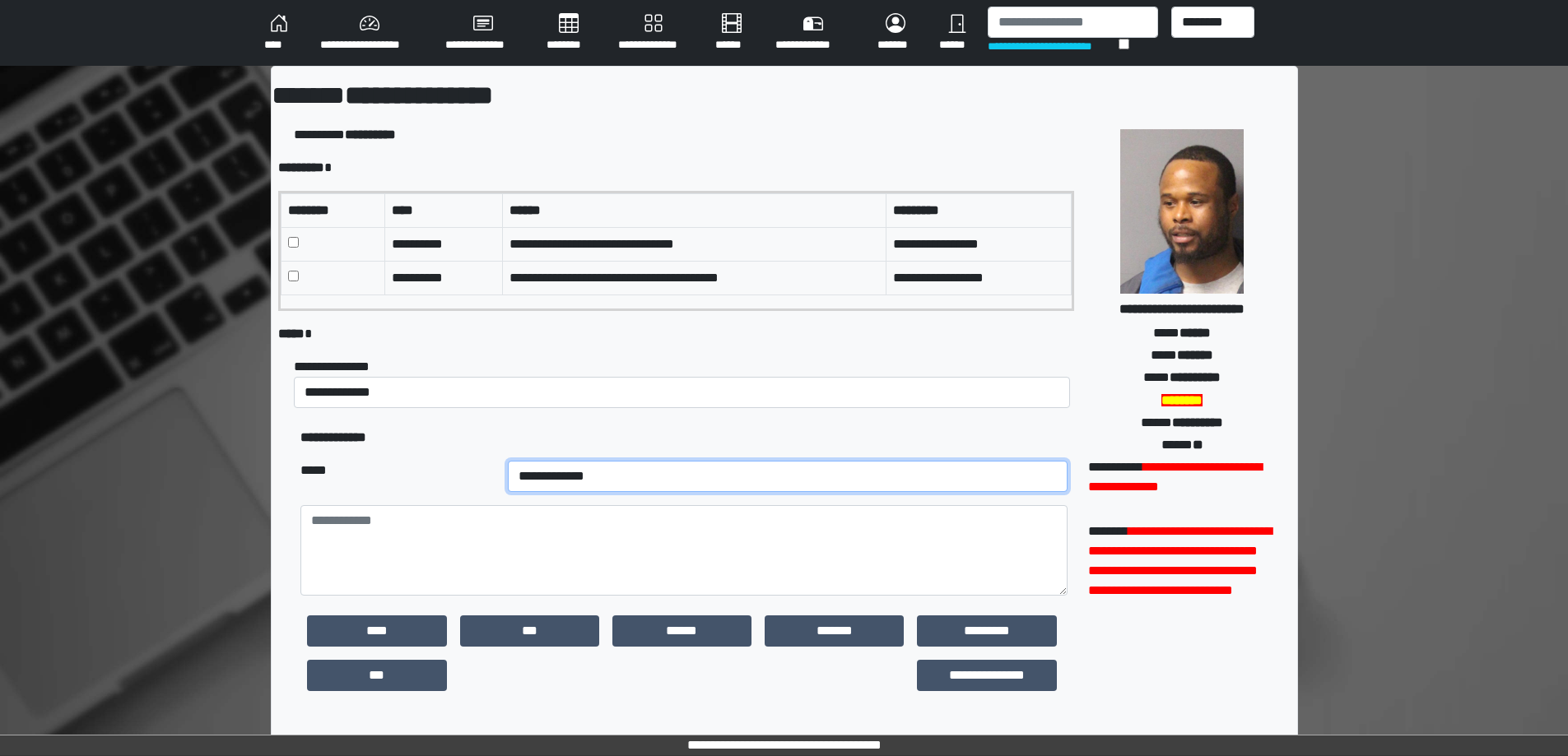 click on "**********" at bounding box center [788, 476] 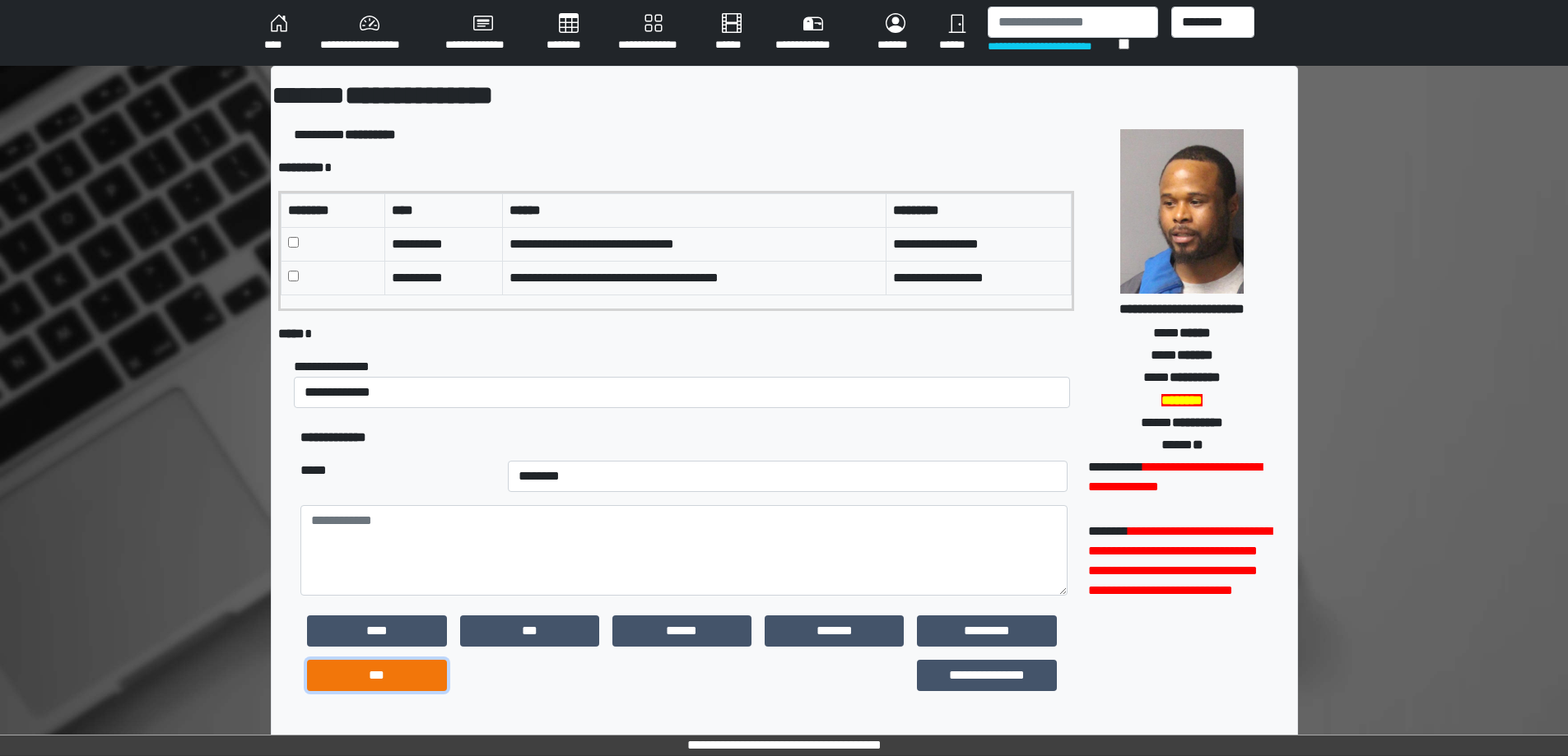 click on "***" at bounding box center [376, 675] 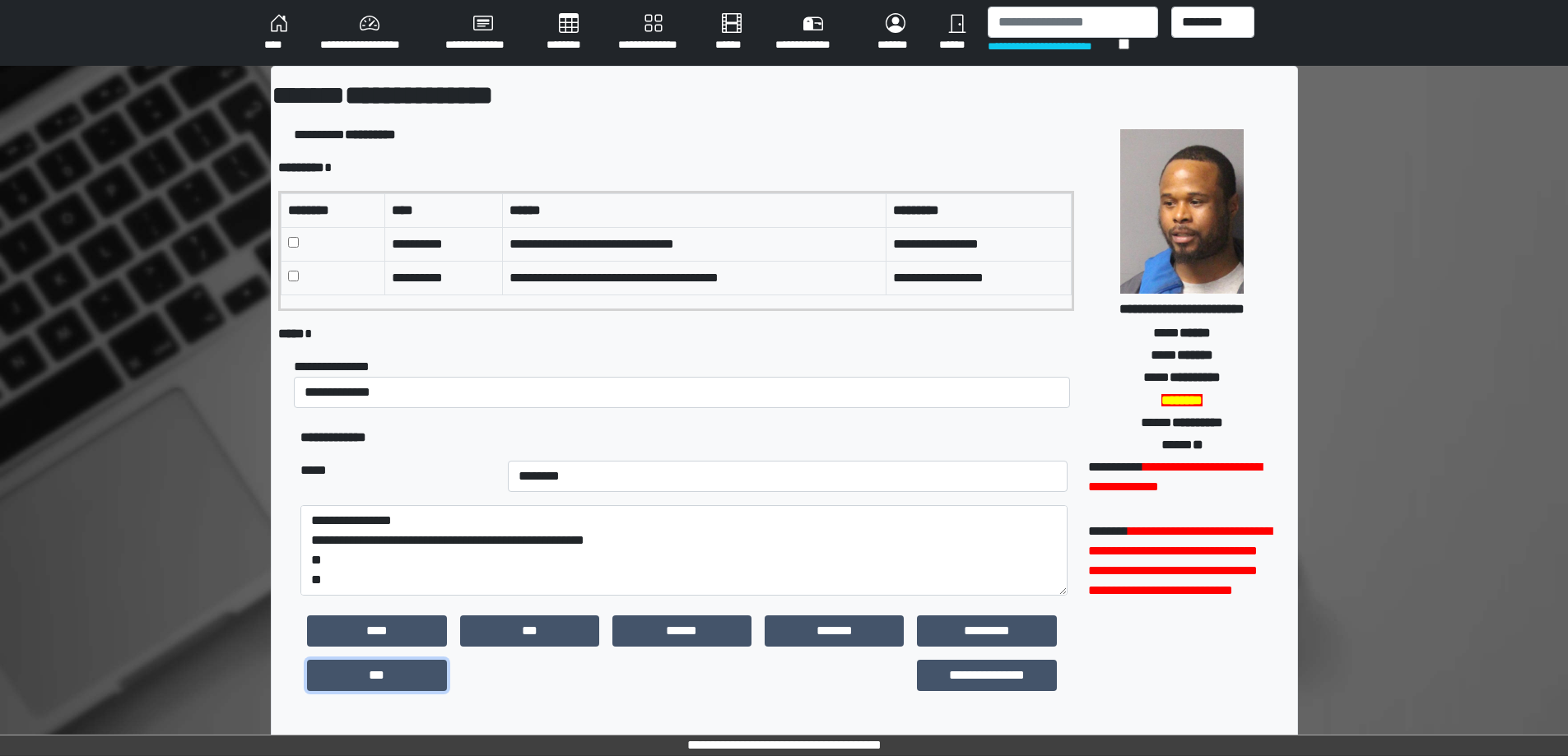 scroll, scrollTop: 273, scrollLeft: 0, axis: vertical 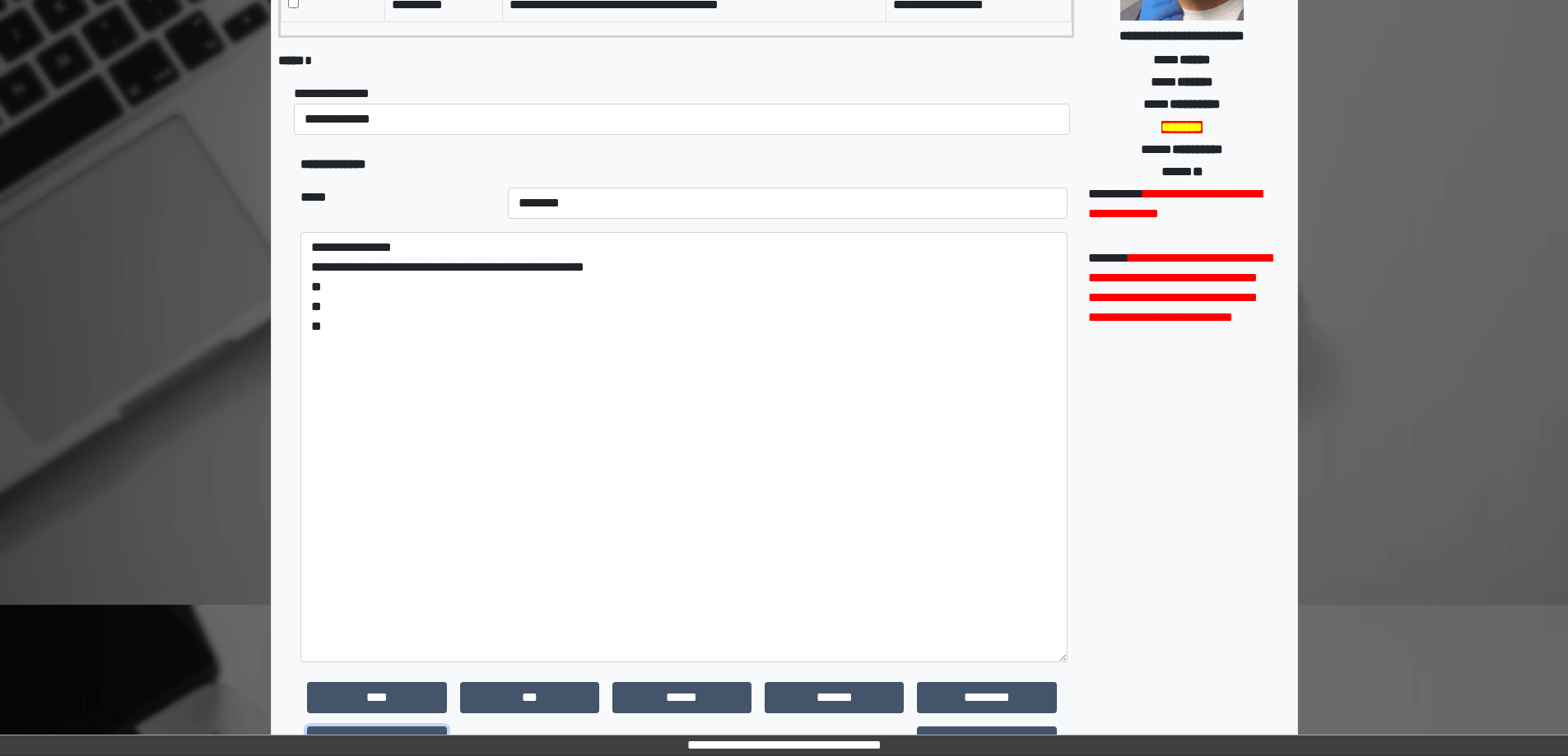 drag, startPoint x: 1061, startPoint y: 317, endPoint x: 930, endPoint y: 779, distance: 480.2135 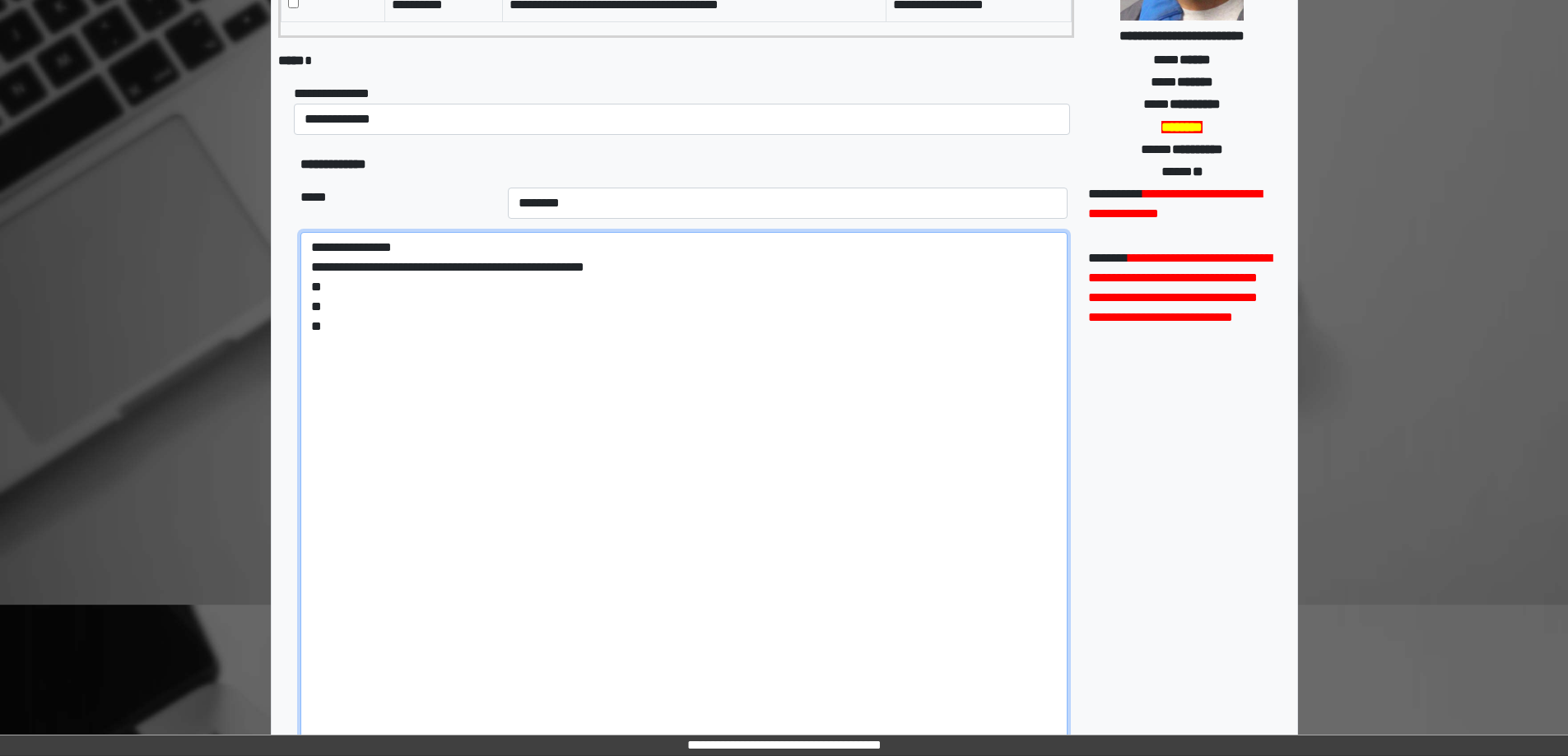 drag, startPoint x: 372, startPoint y: 329, endPoint x: 272, endPoint y: 286, distance: 108.85311 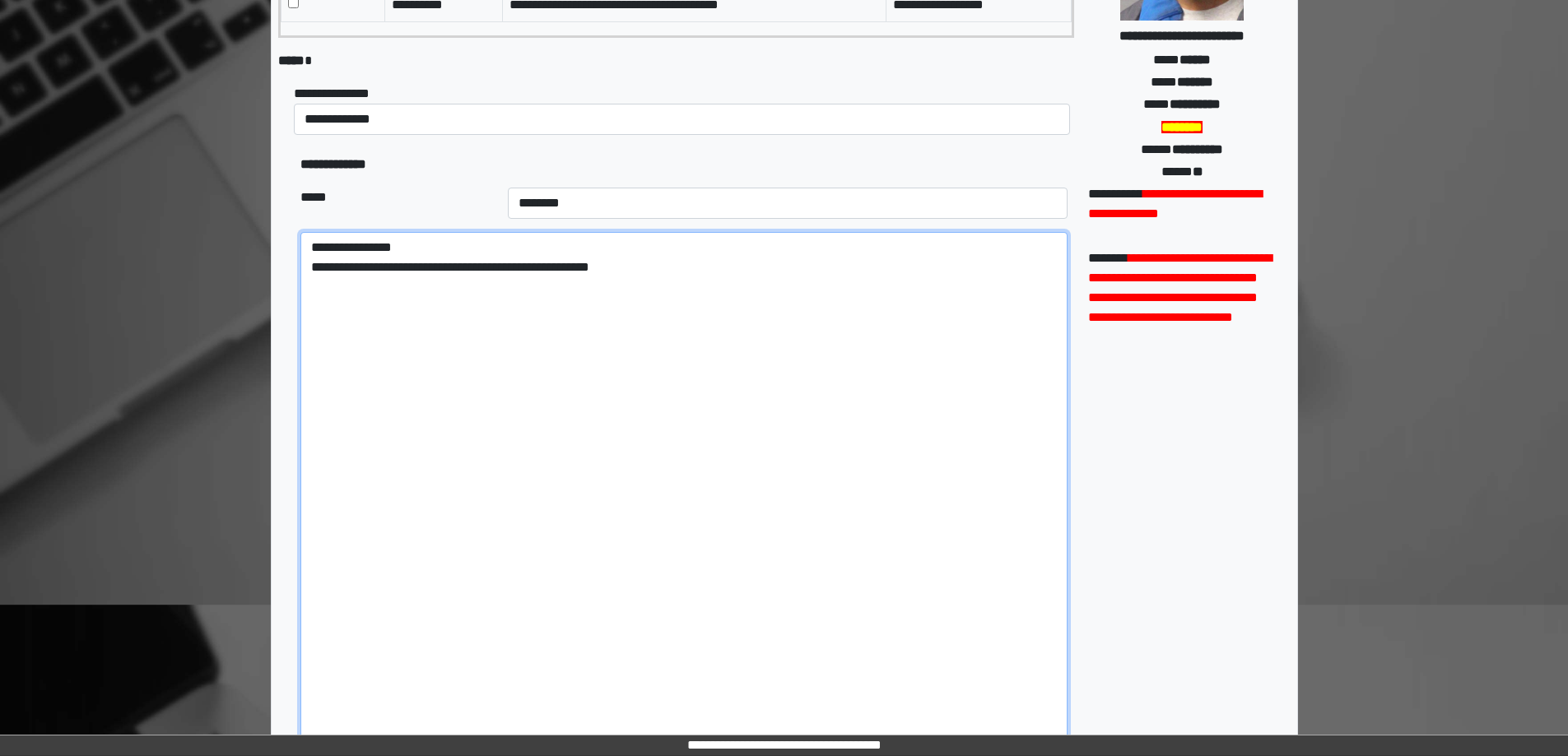 paste on "**********" 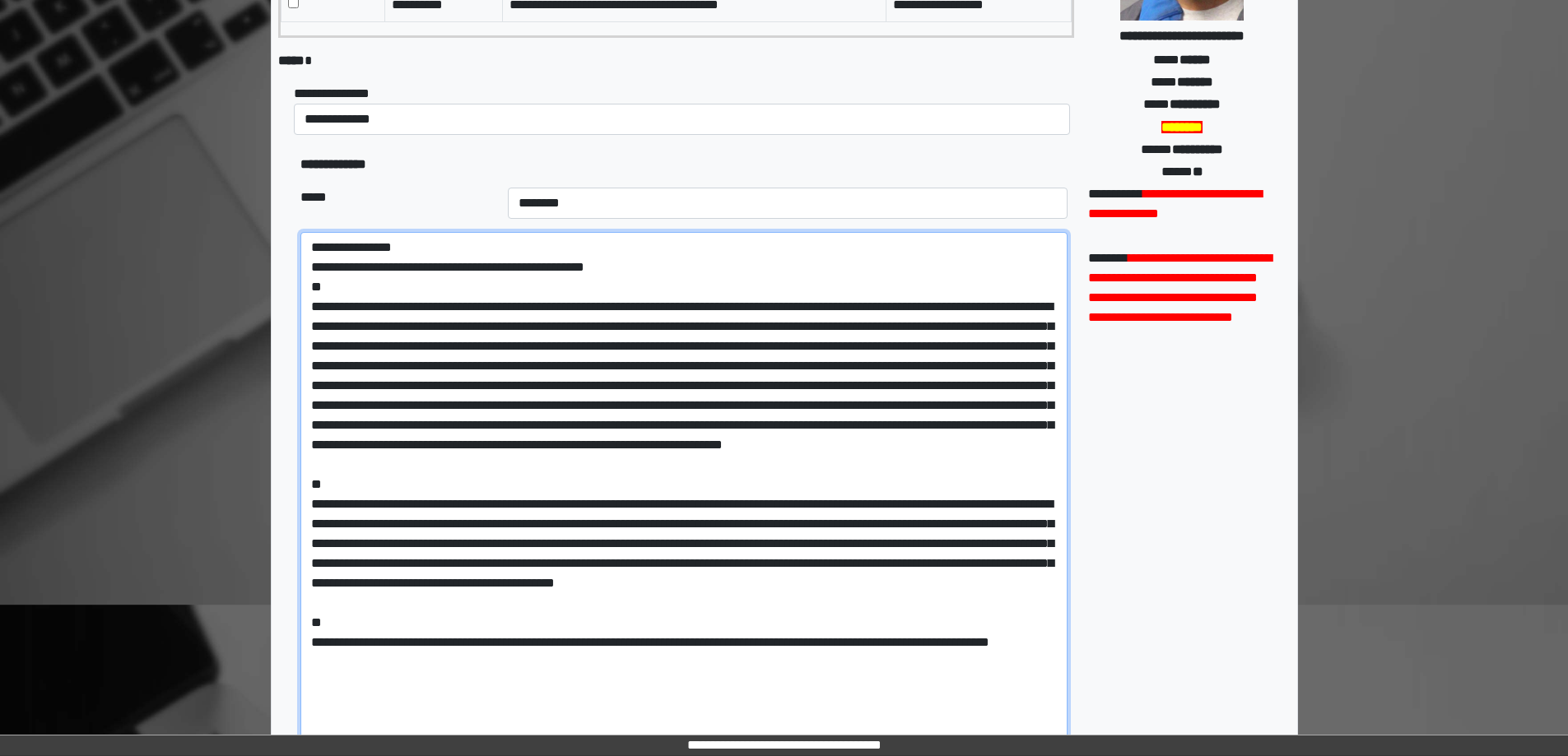 click at bounding box center (683, 508) 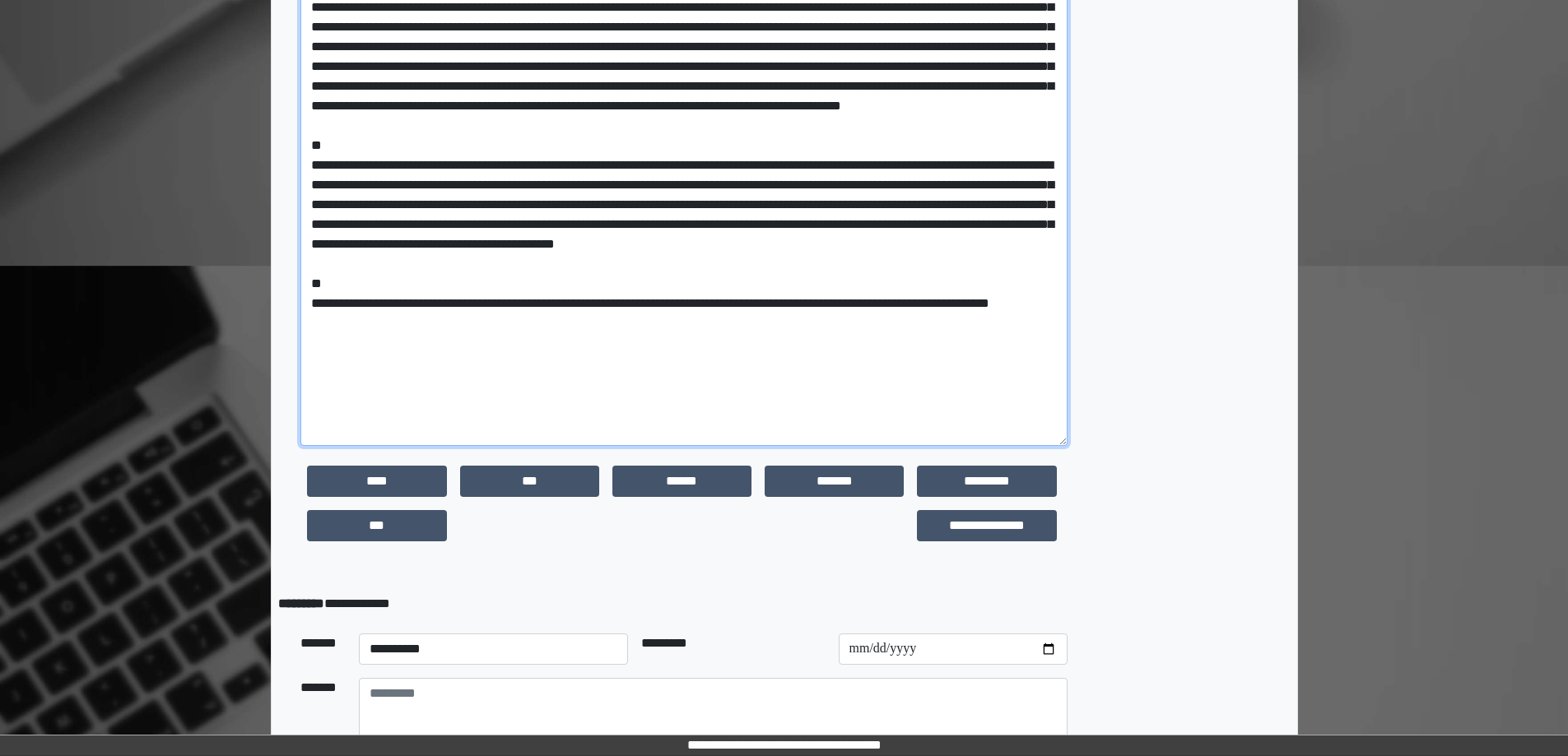 scroll, scrollTop: 735, scrollLeft: 0, axis: vertical 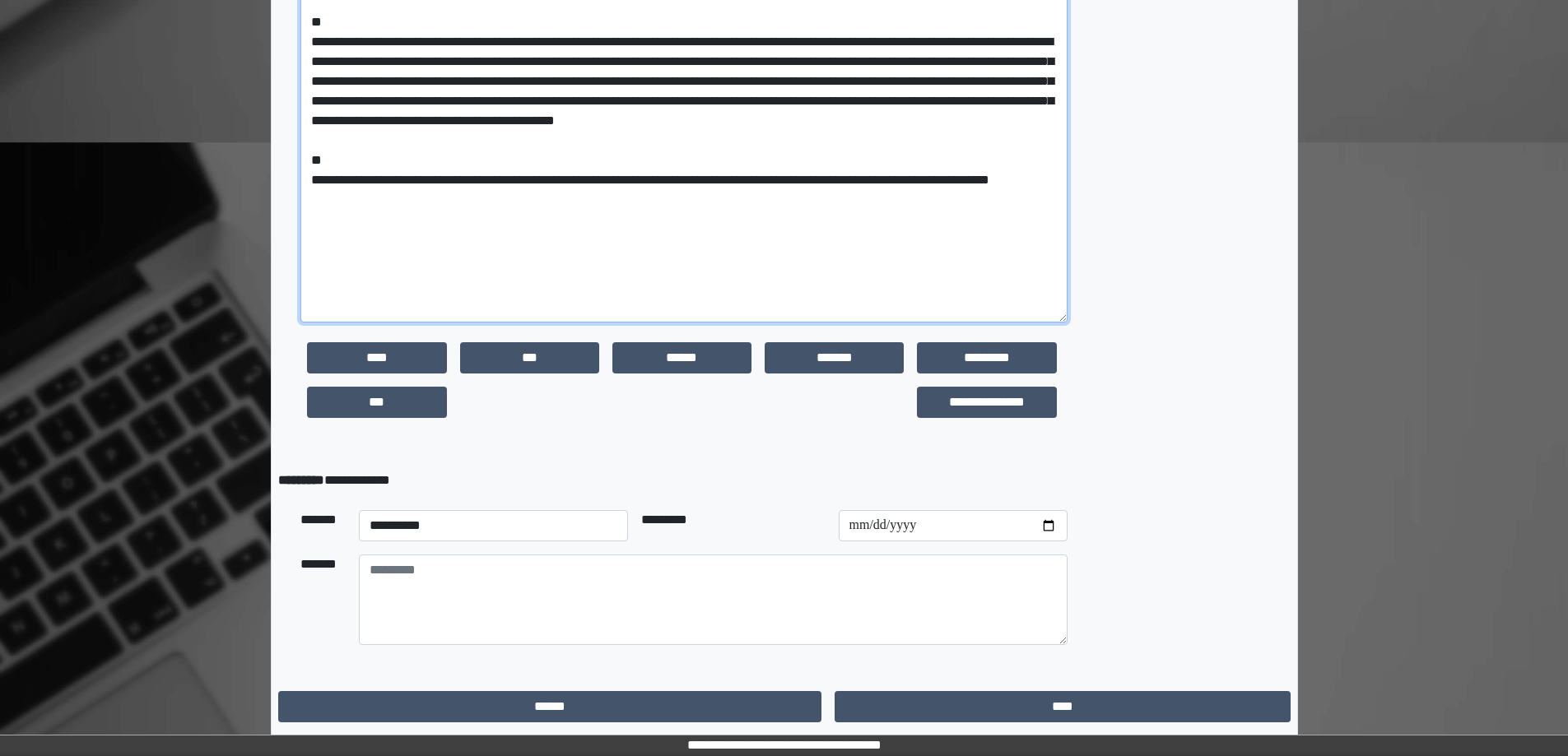 type on "**********" 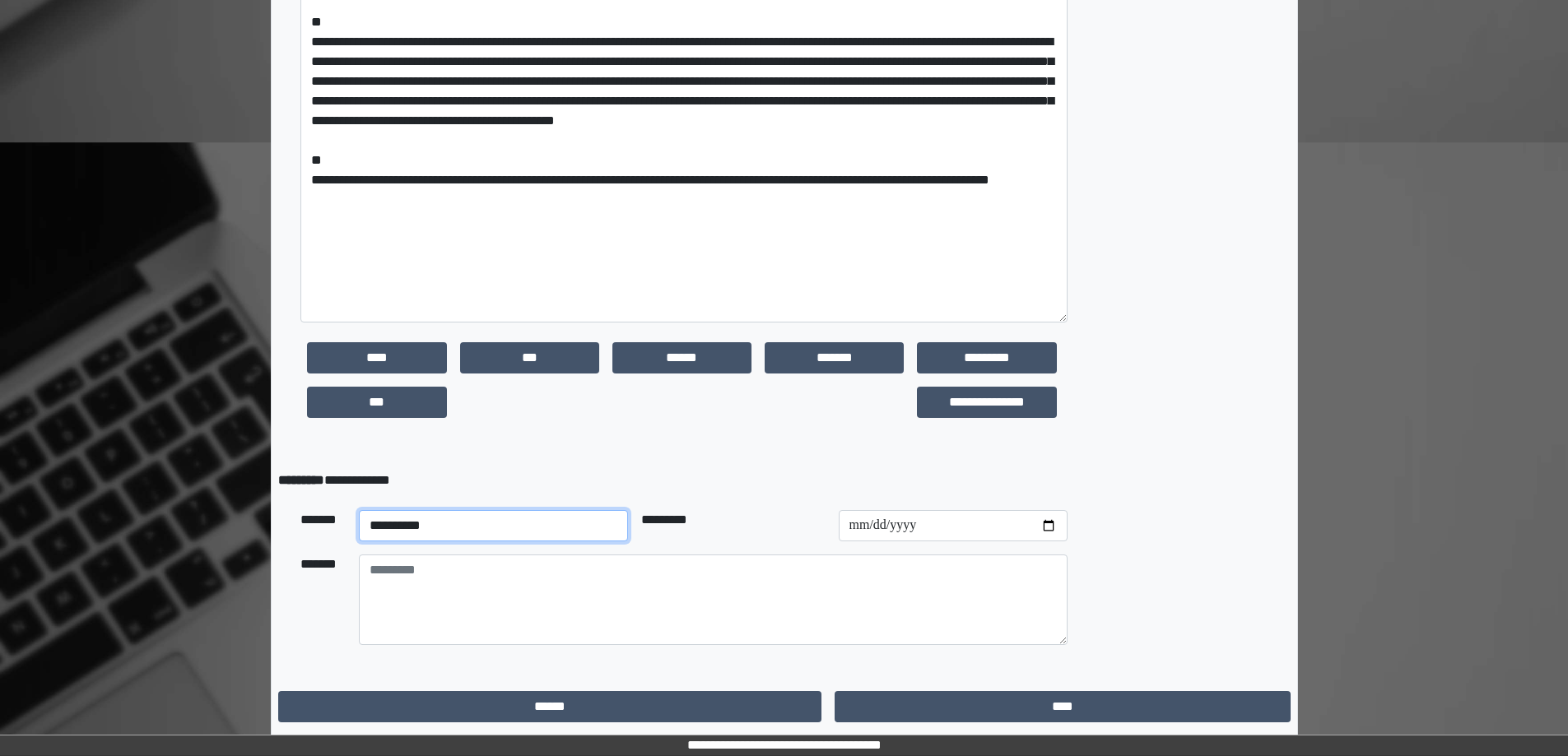 drag, startPoint x: 562, startPoint y: 534, endPoint x: 554, endPoint y: 517, distance: 18.788294 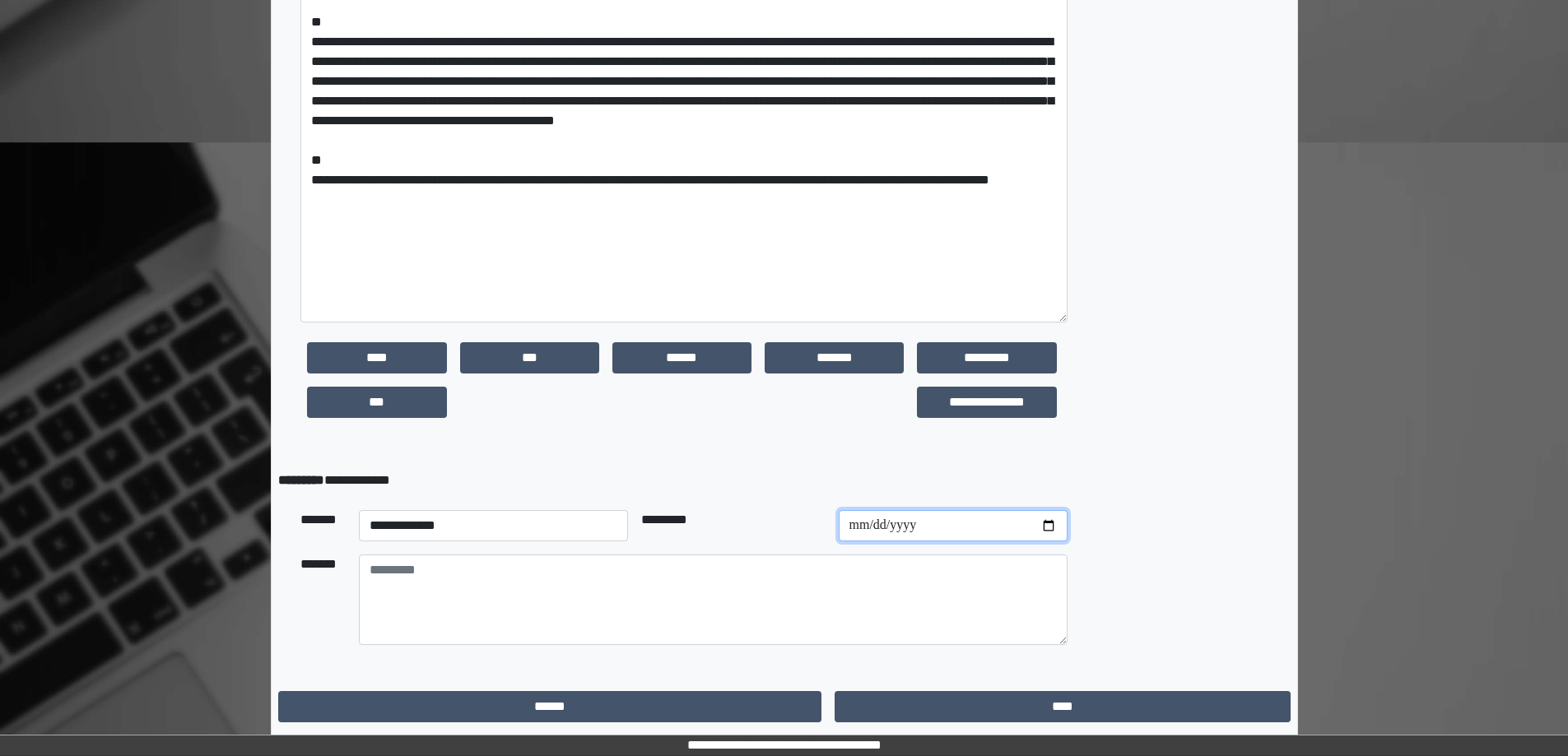 click at bounding box center (953, 526) 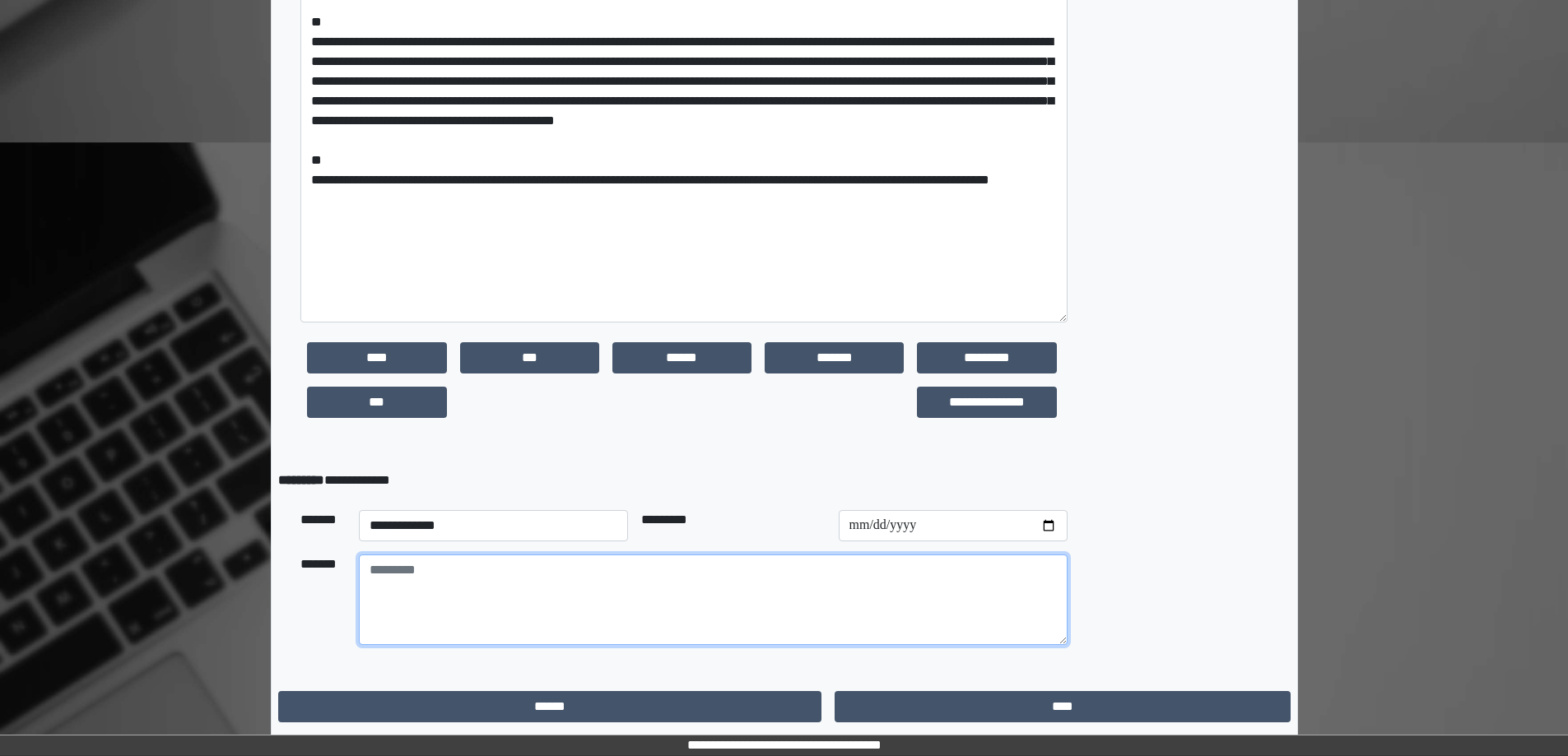 click at bounding box center [713, 600] 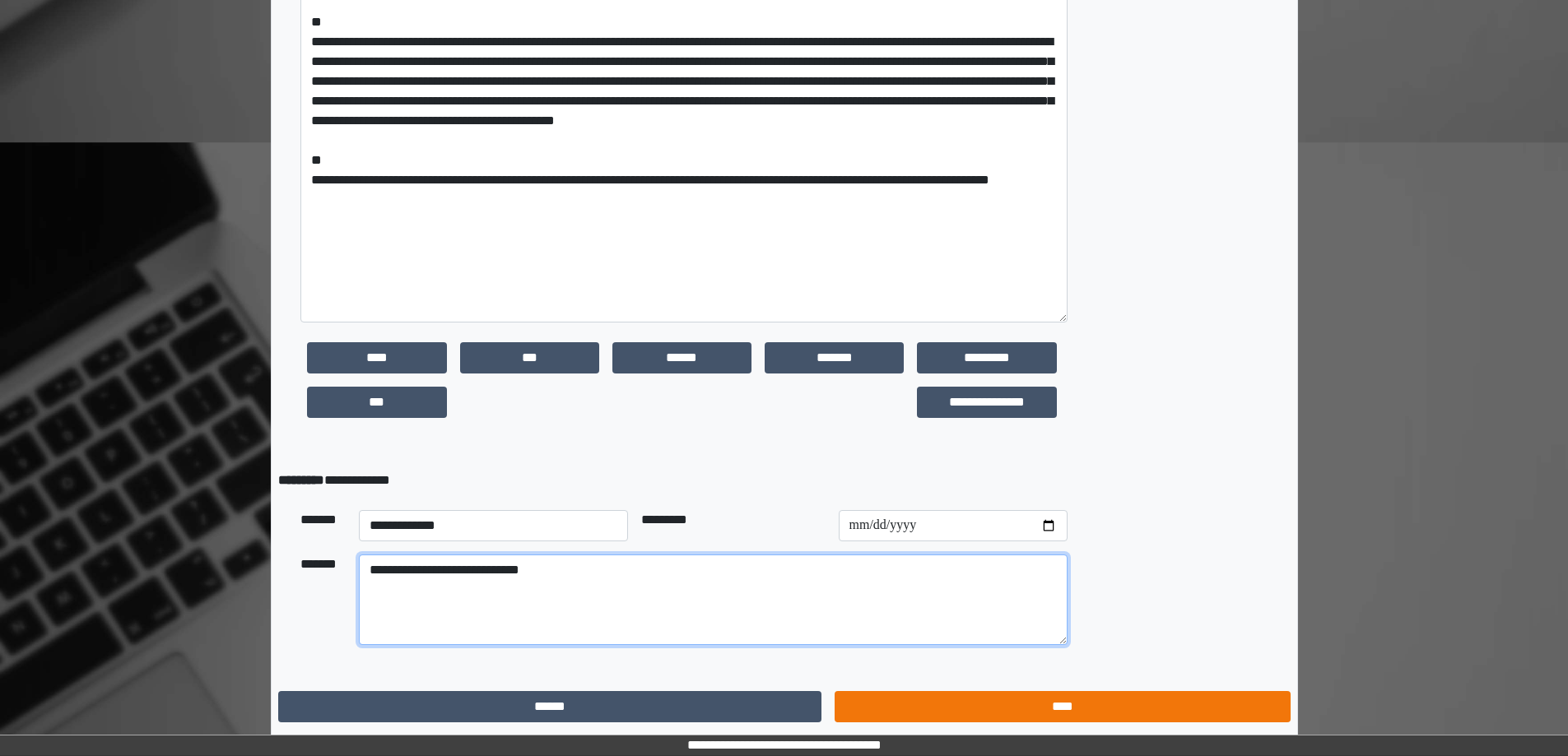 type on "**********" 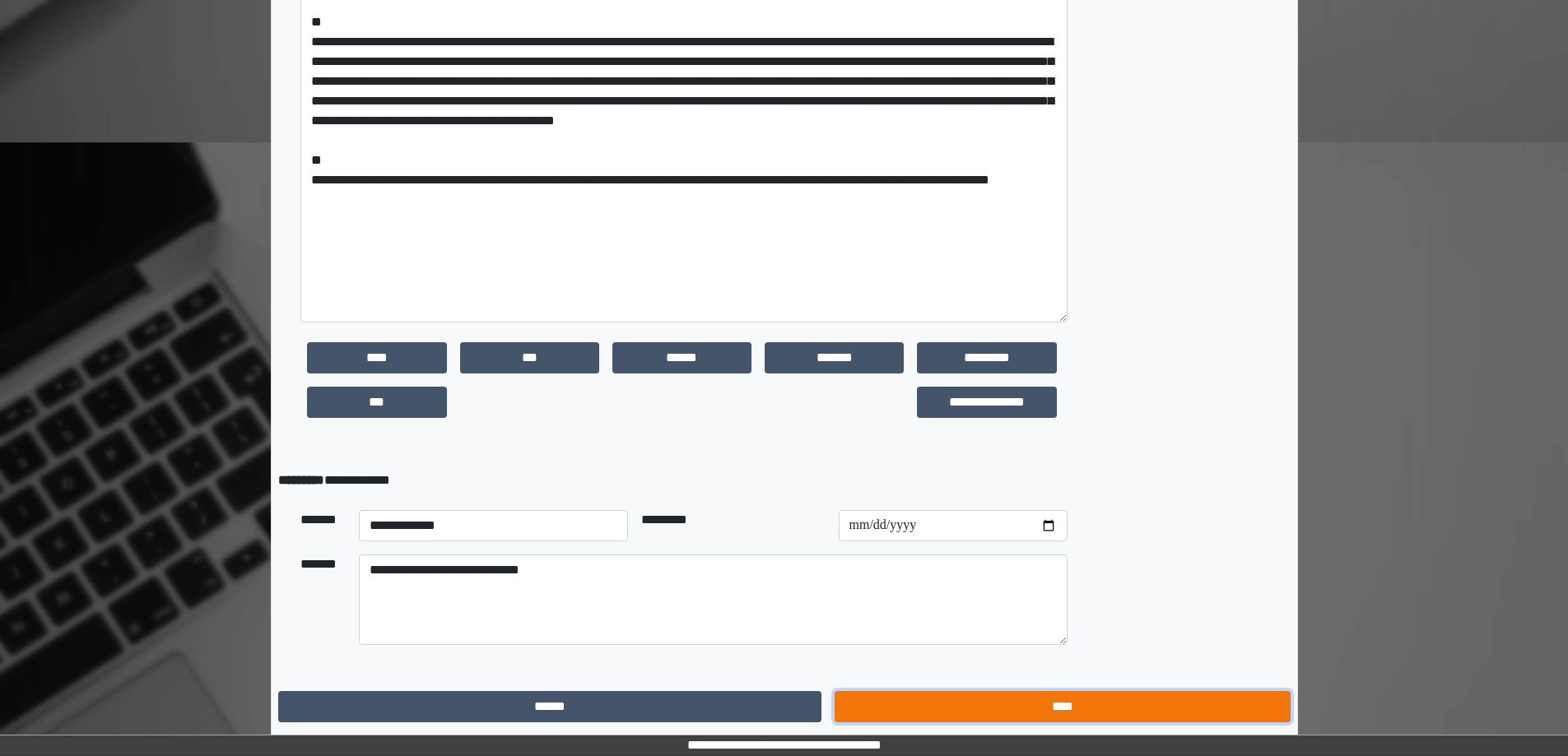 click on "****" at bounding box center [1062, 707] 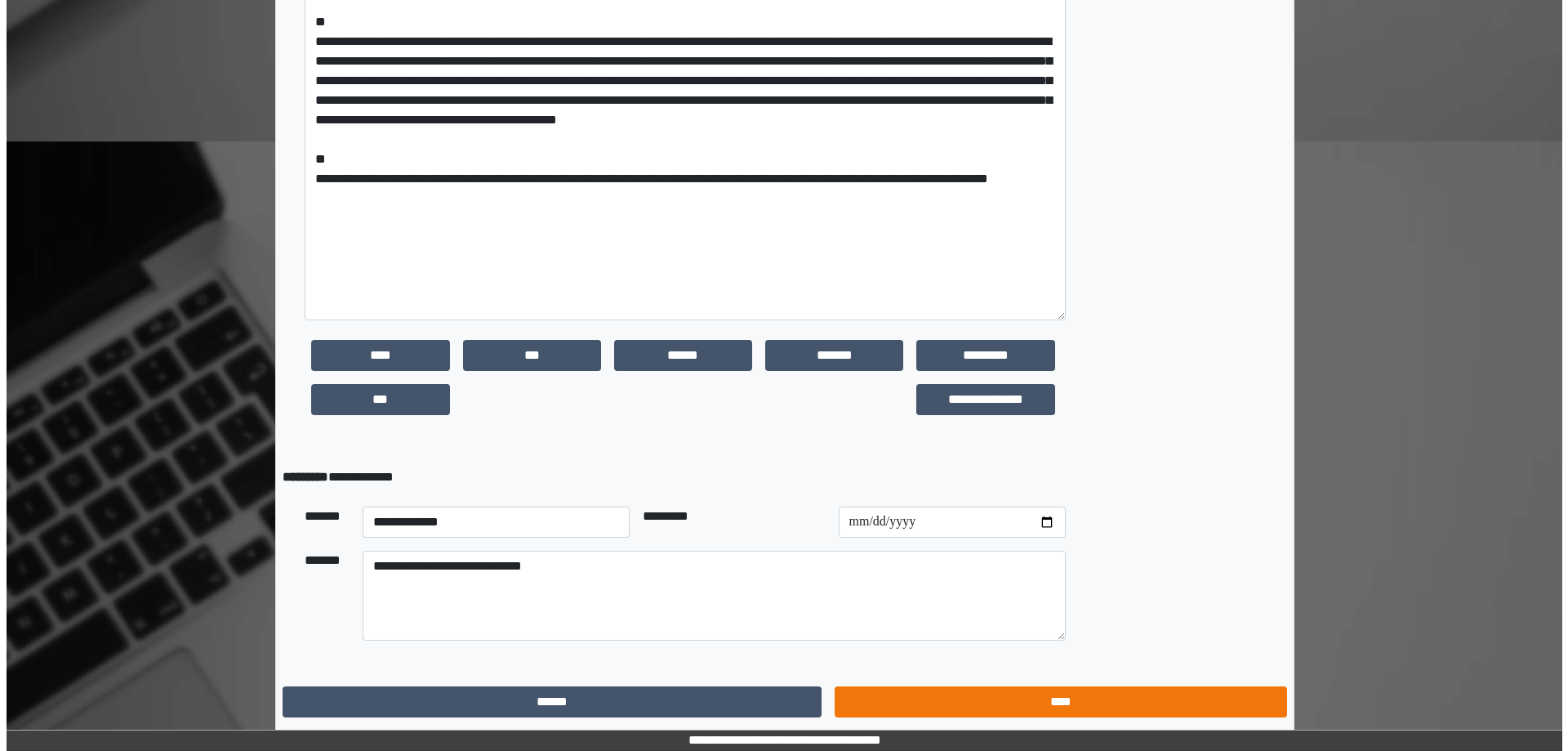 scroll, scrollTop: 0, scrollLeft: 0, axis: both 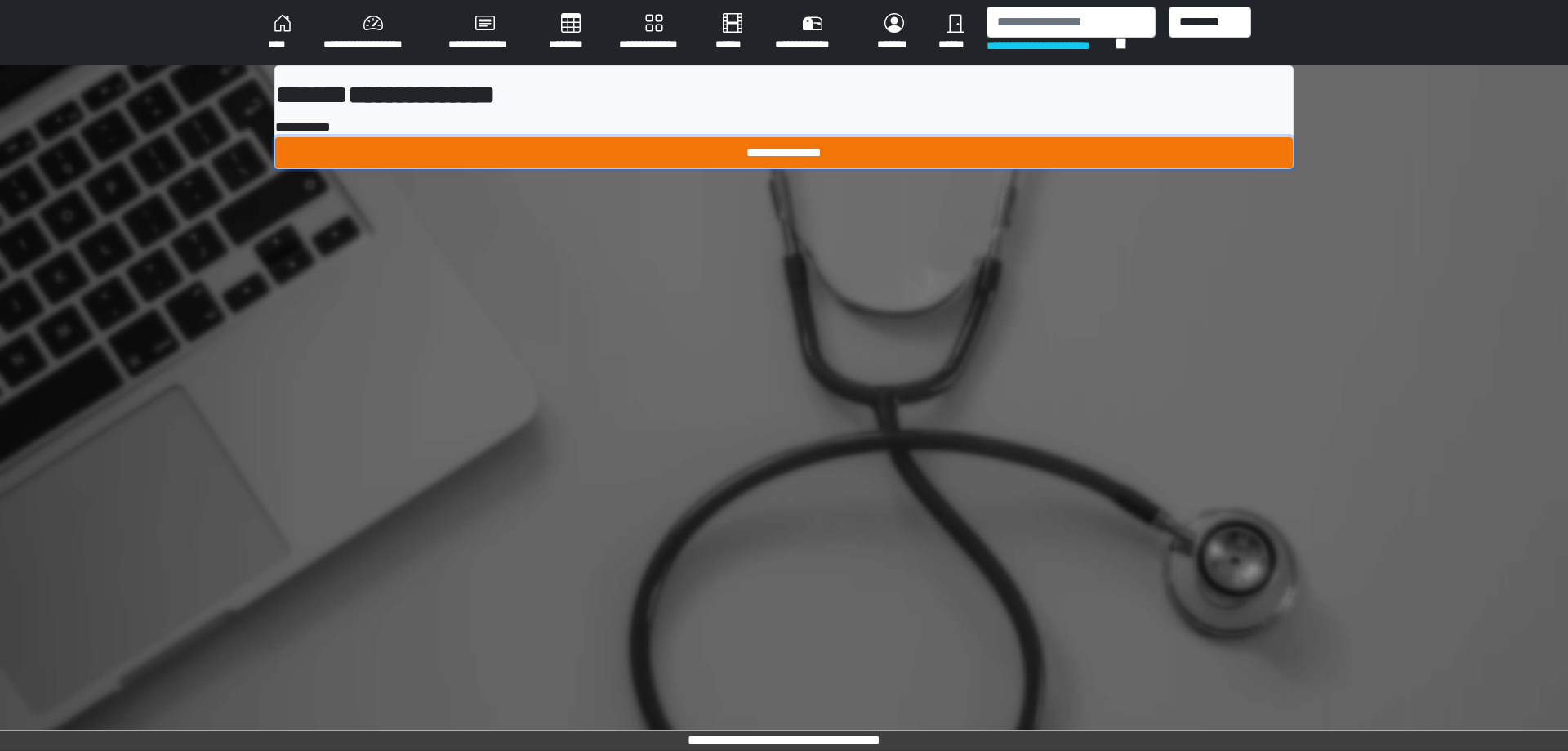 click on "**********" at bounding box center (784, 153) 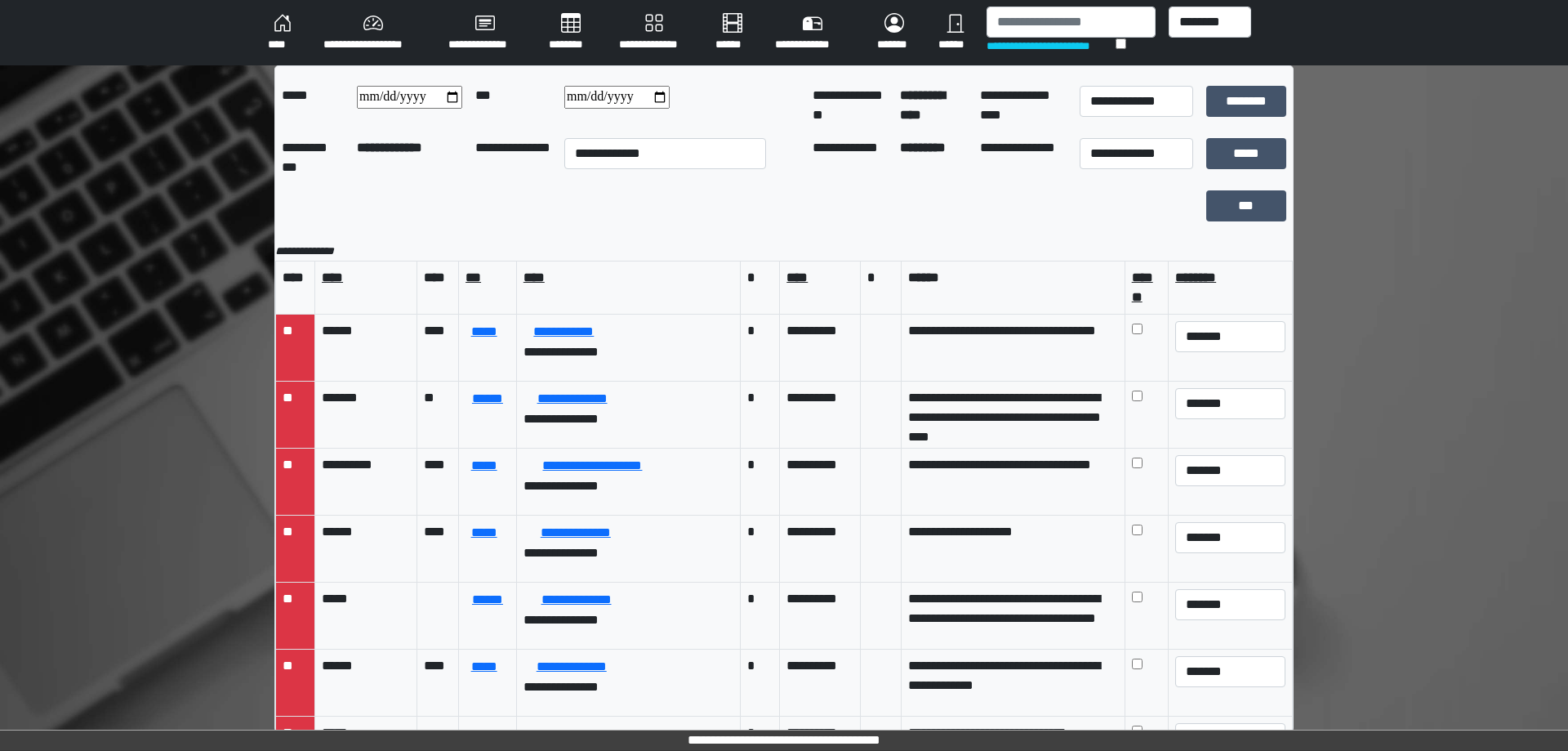 click on "****" at bounding box center (283, 33) 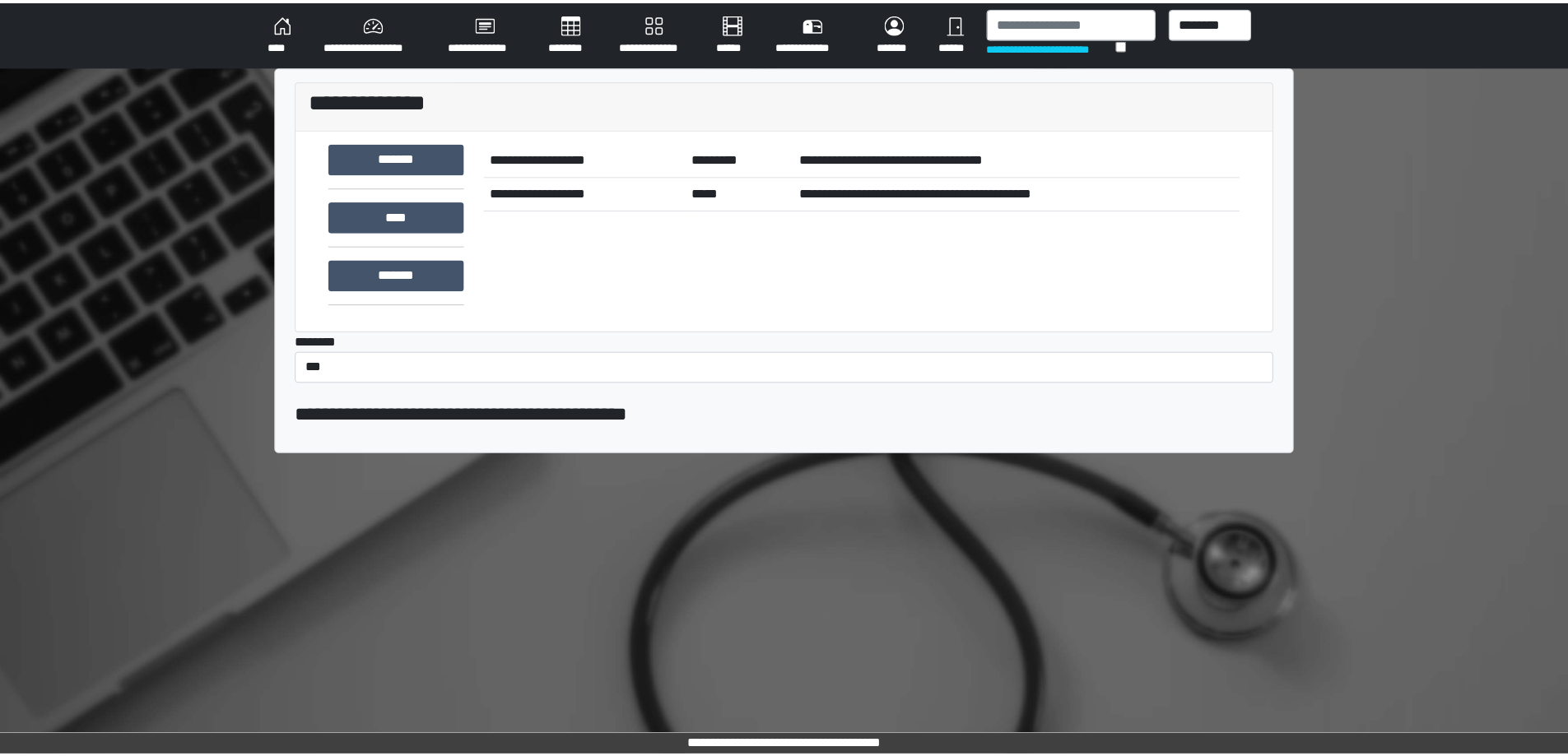 scroll, scrollTop: 0, scrollLeft: 0, axis: both 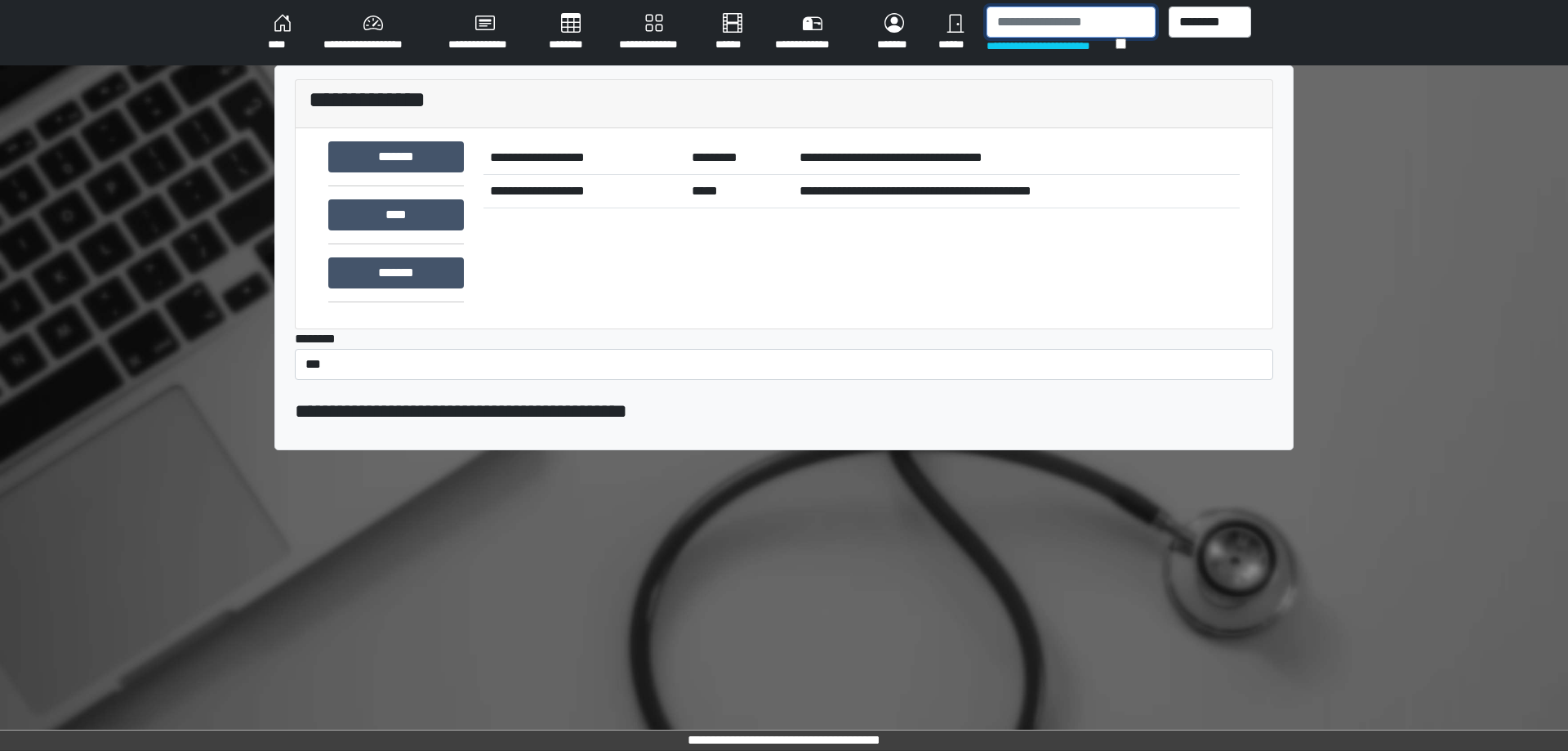 click at bounding box center [1071, 22] 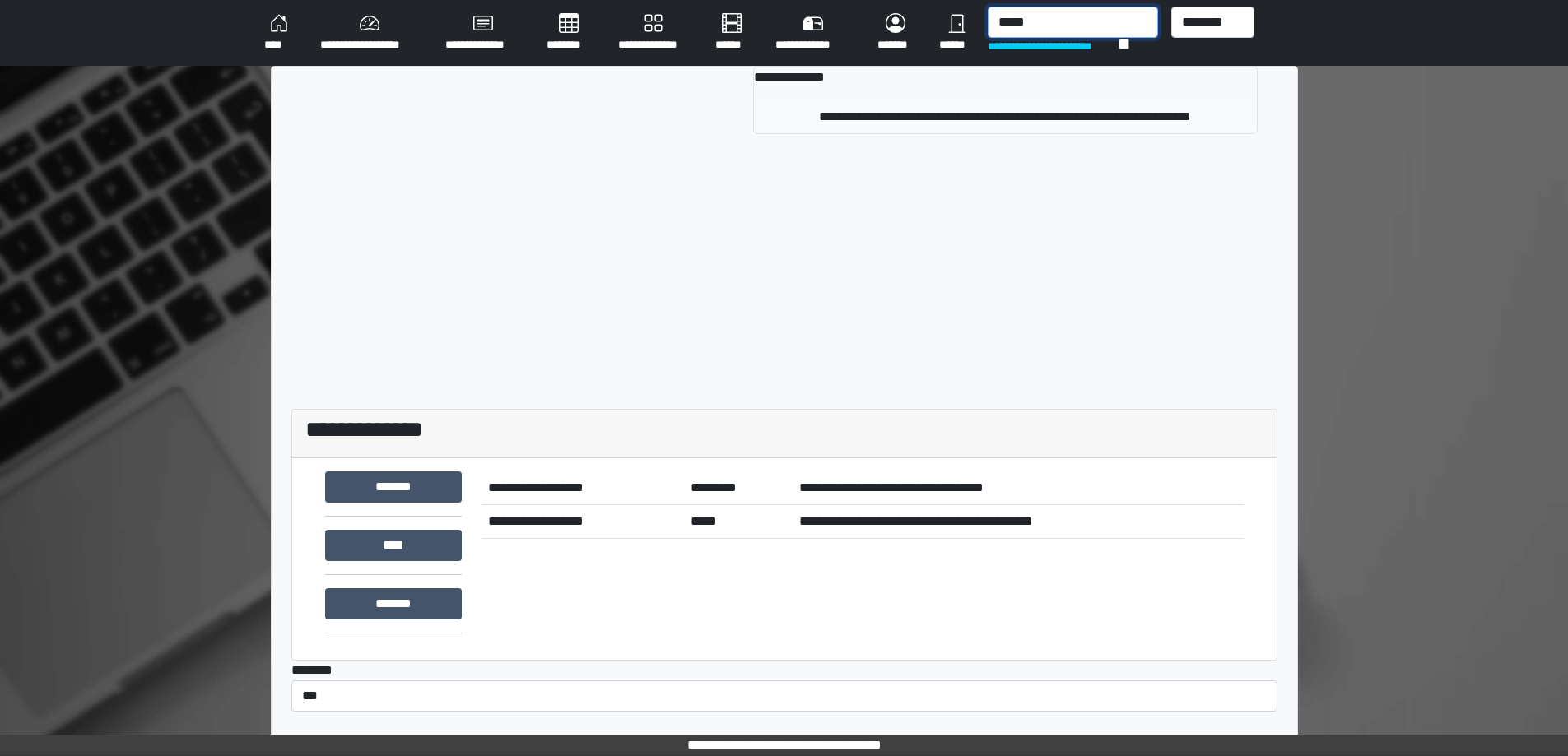 type on "*****" 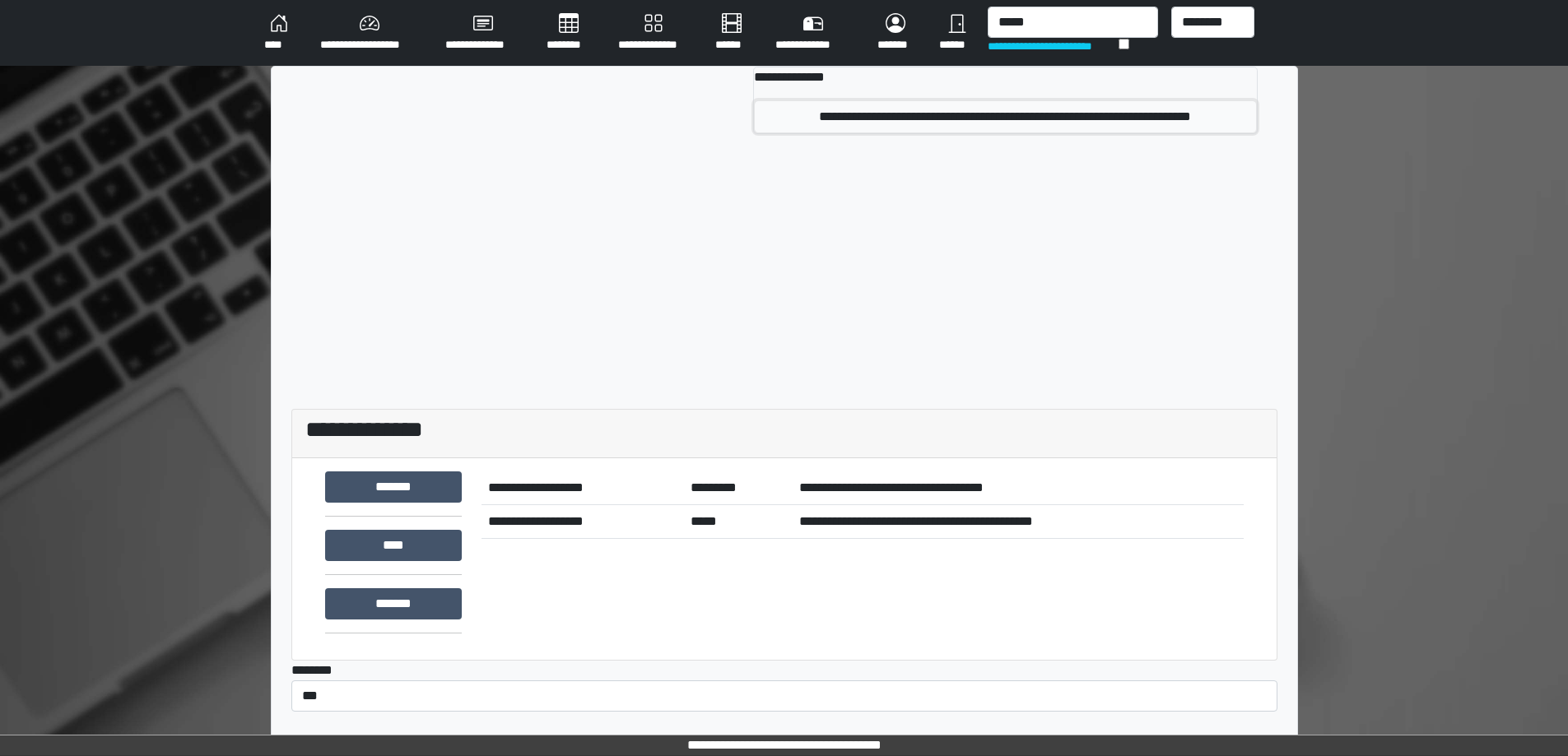 click on "**********" at bounding box center (1005, 117) 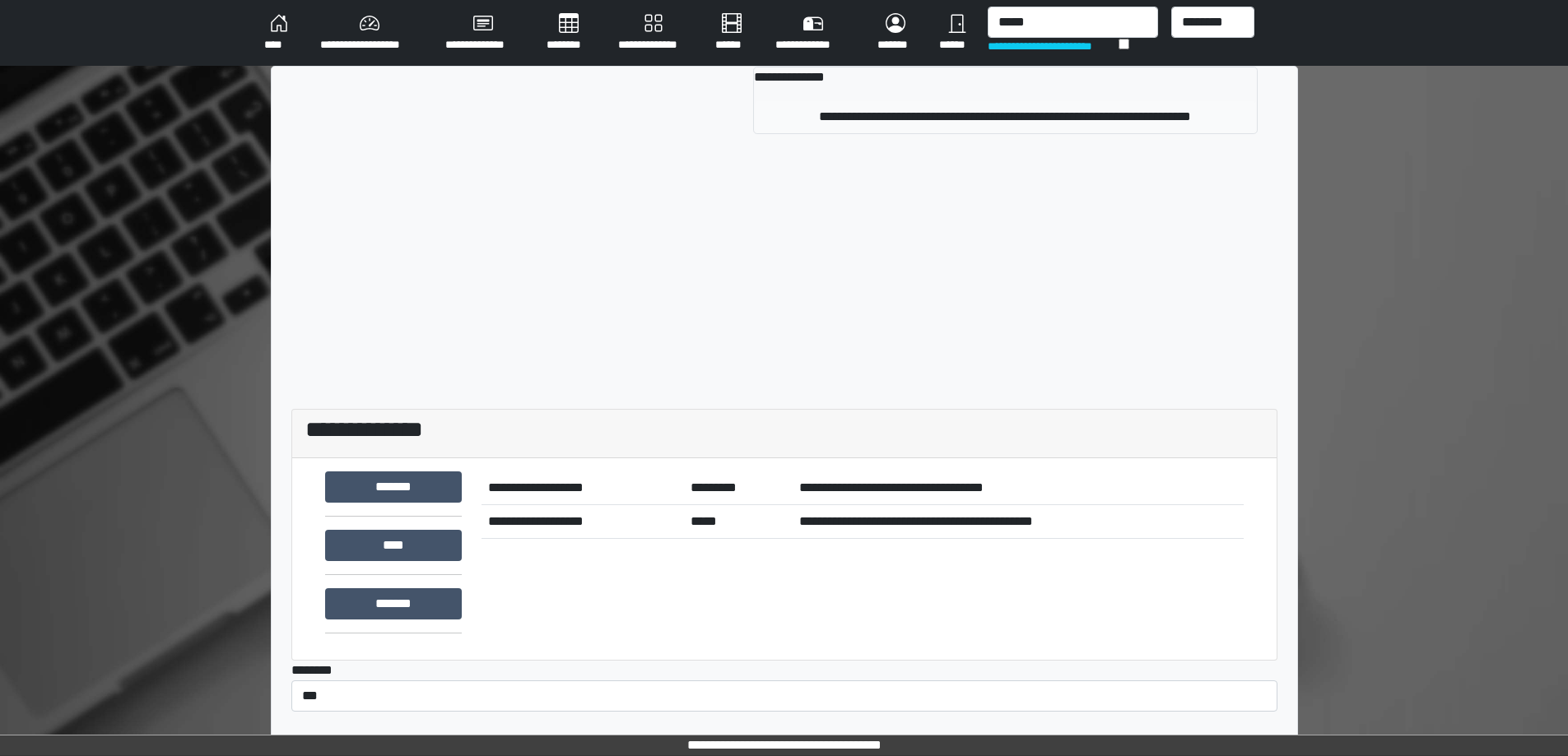 type 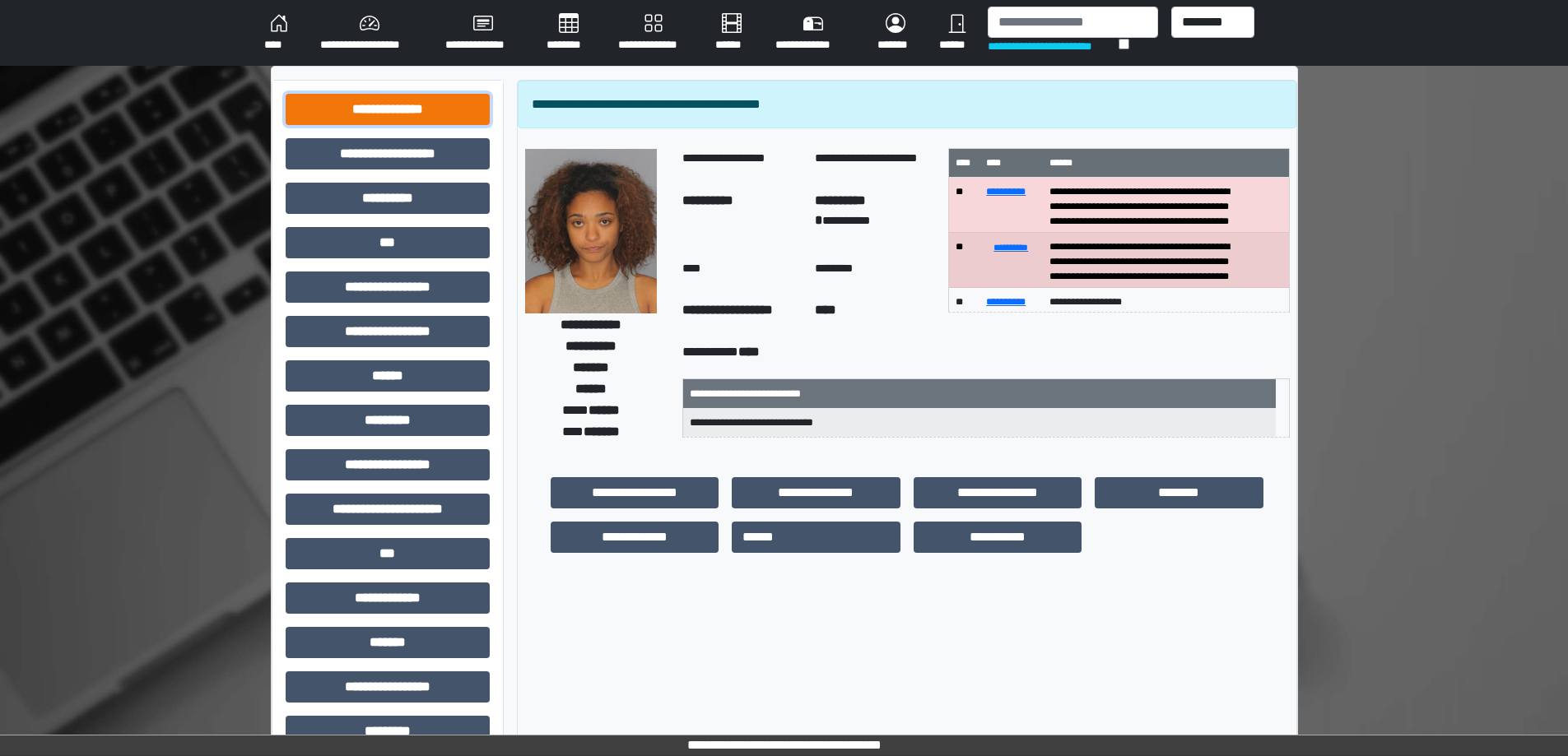 click on "**********" at bounding box center [388, 109] 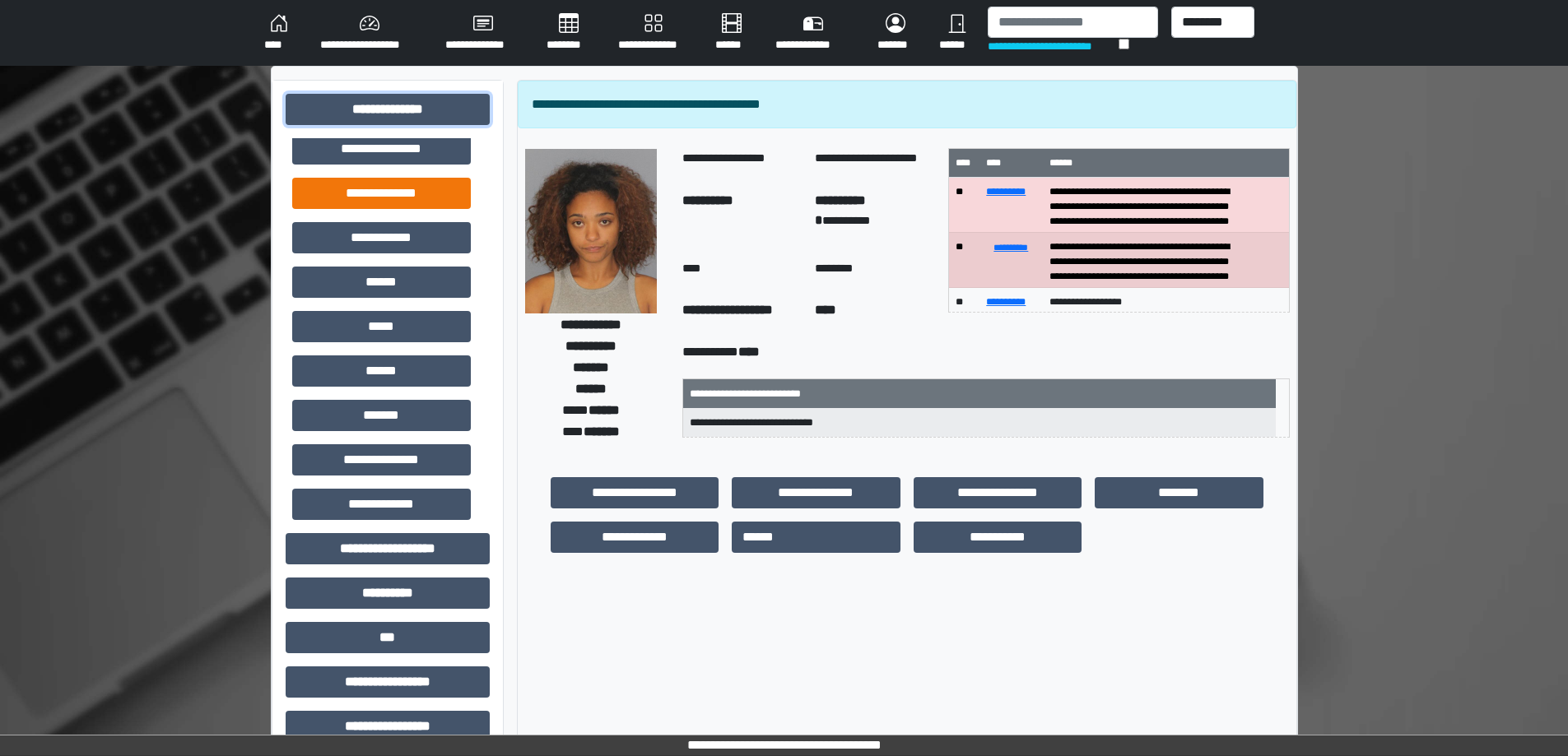 scroll, scrollTop: 0, scrollLeft: 0, axis: both 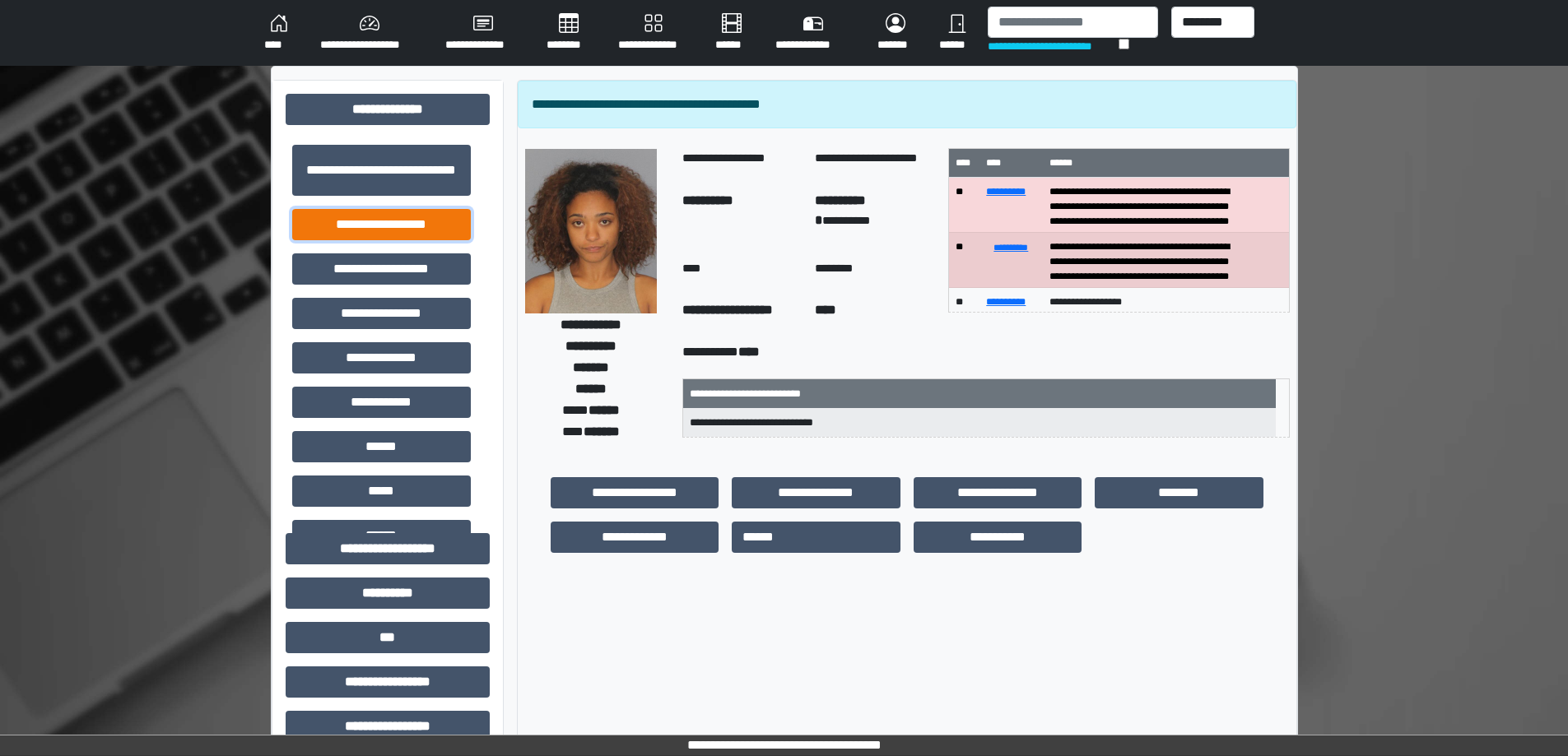 click on "**********" at bounding box center (381, 225) 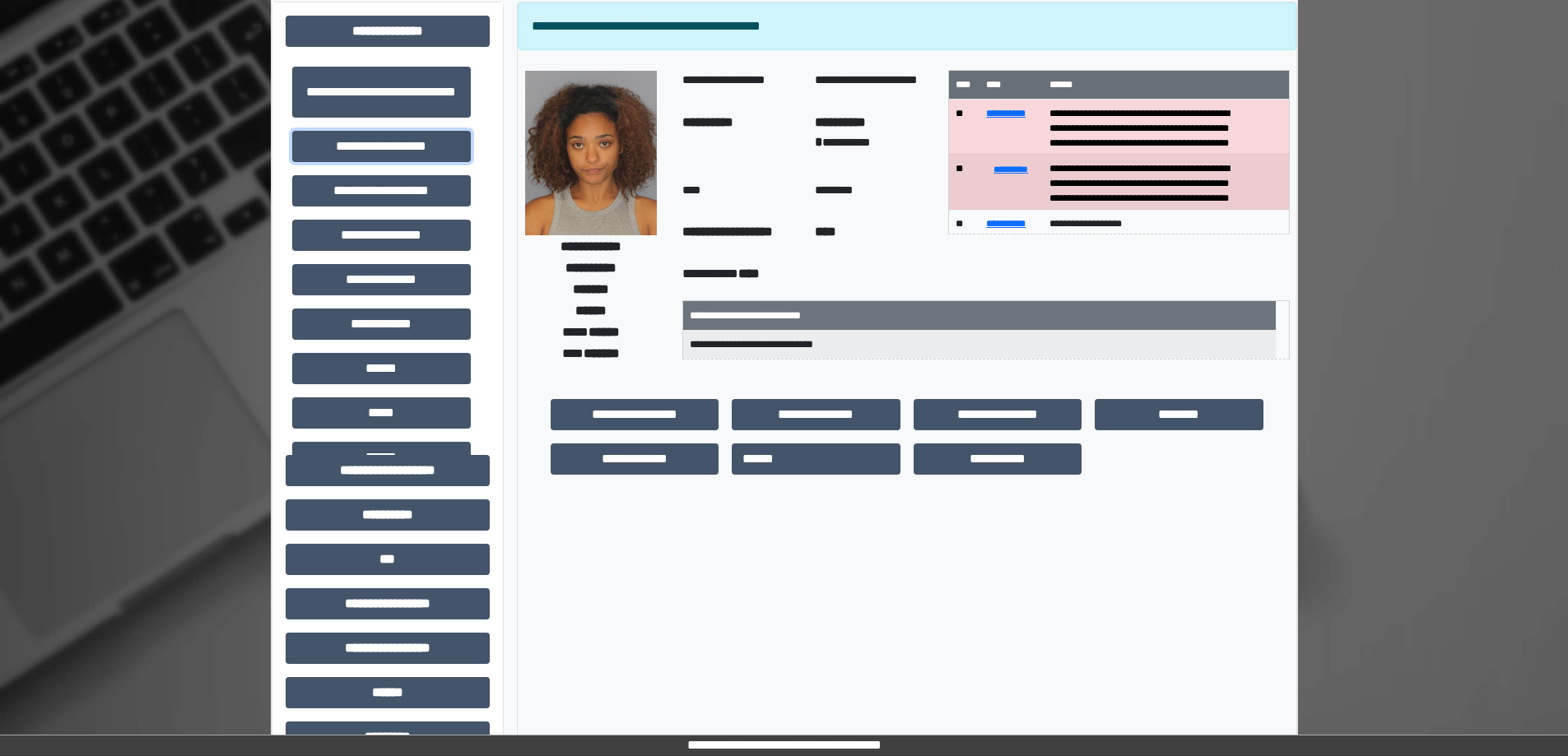 scroll, scrollTop: 329, scrollLeft: 0, axis: vertical 